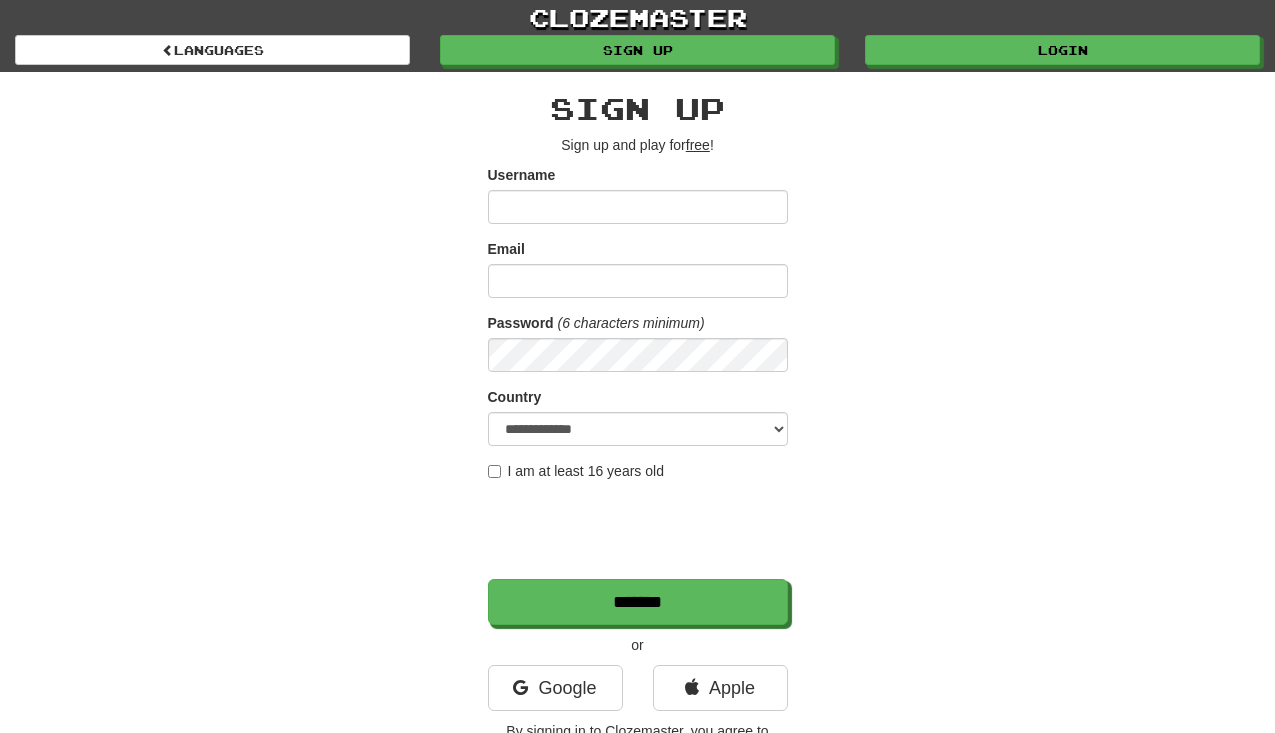 scroll, scrollTop: 0, scrollLeft: 0, axis: both 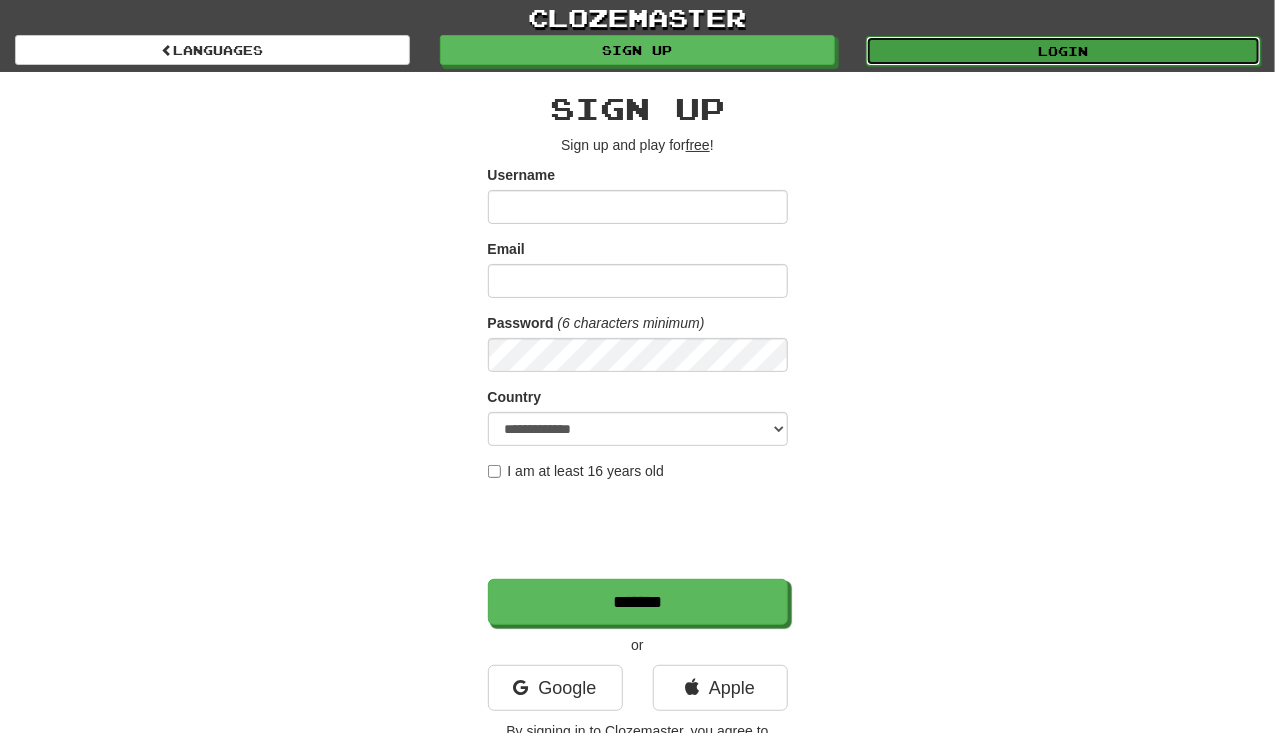 click on "Login" at bounding box center (1063, 51) 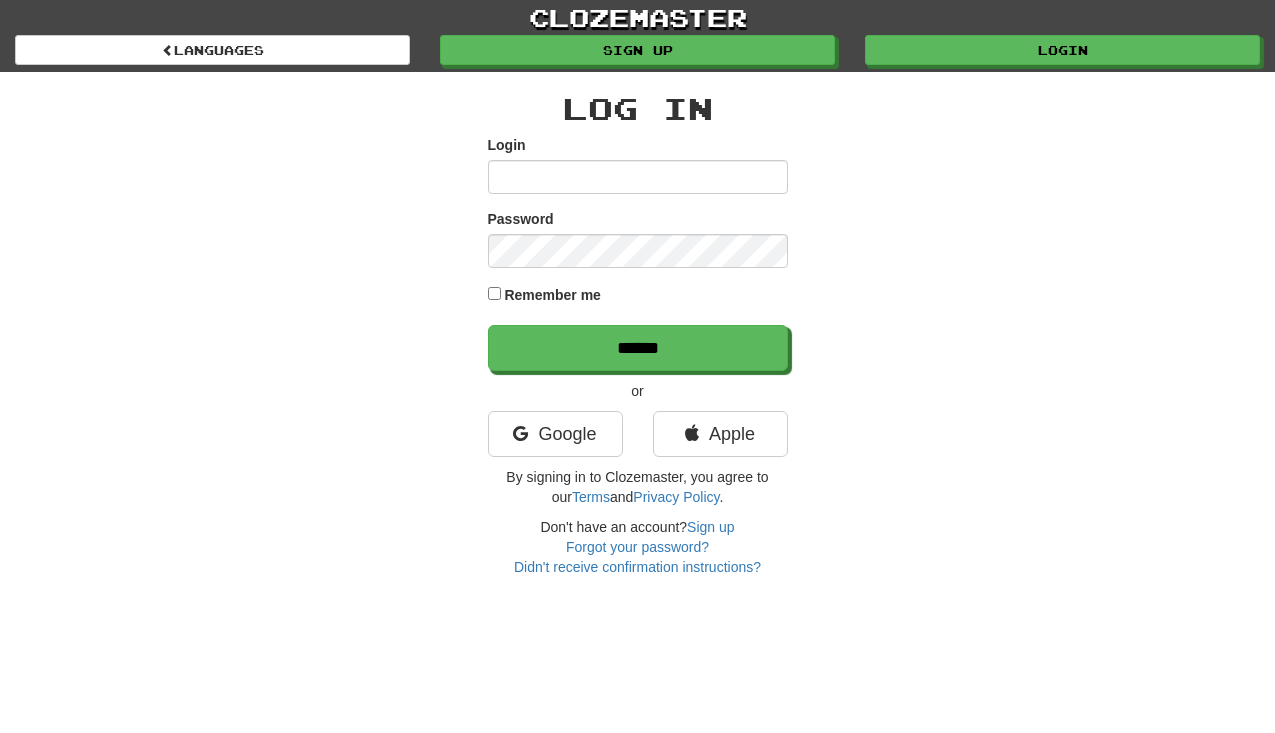 scroll, scrollTop: 0, scrollLeft: 0, axis: both 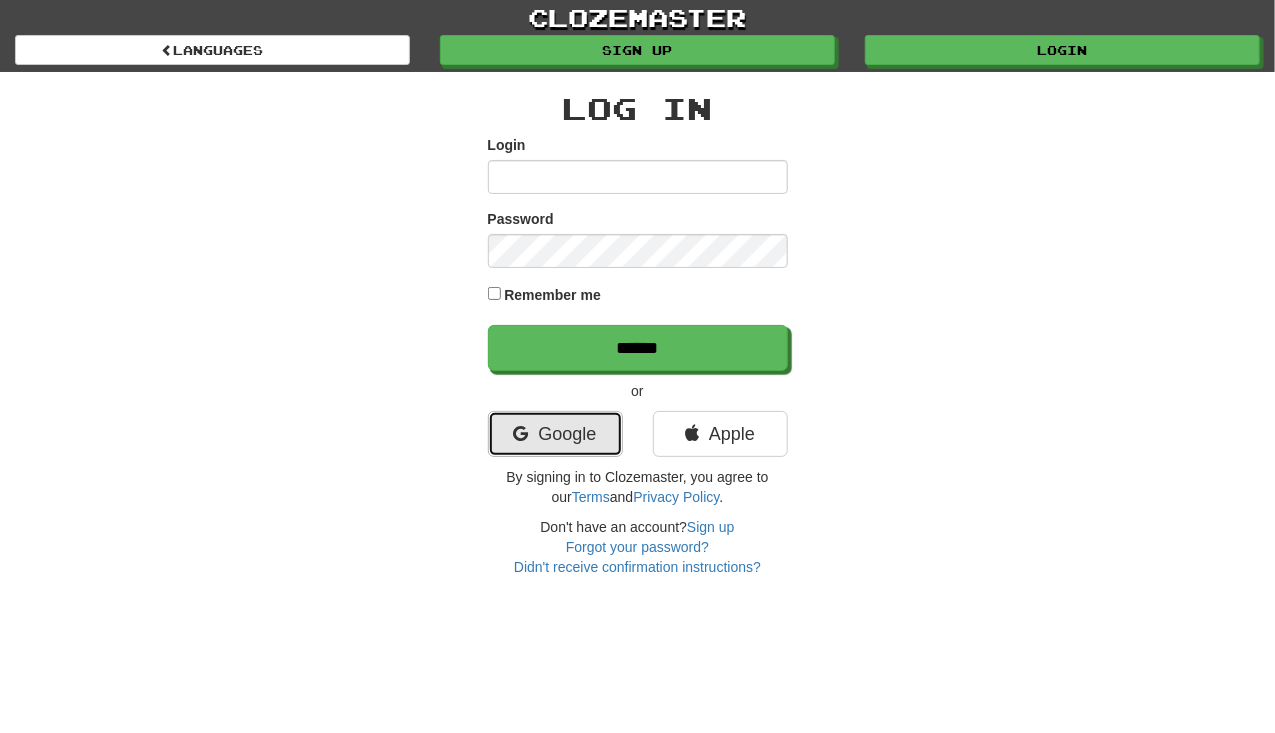 click on "Google" at bounding box center (555, 434) 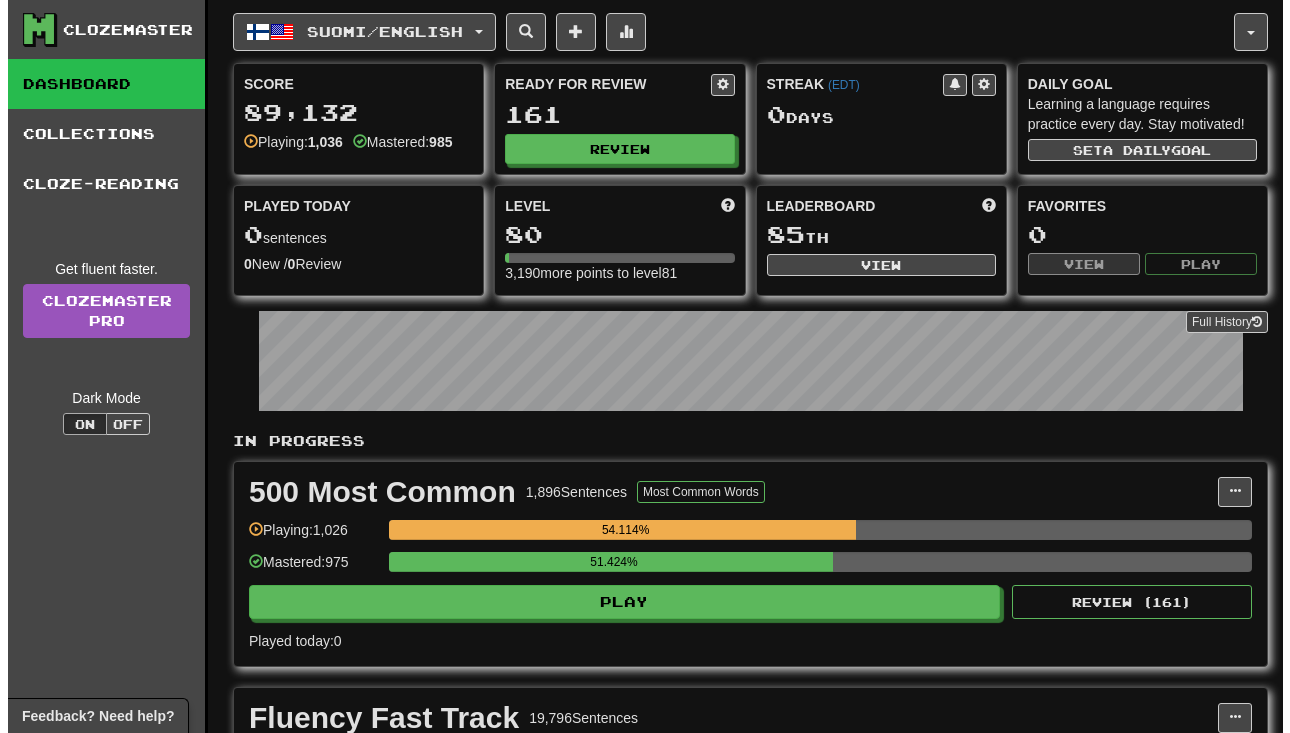 scroll, scrollTop: 0, scrollLeft: 0, axis: both 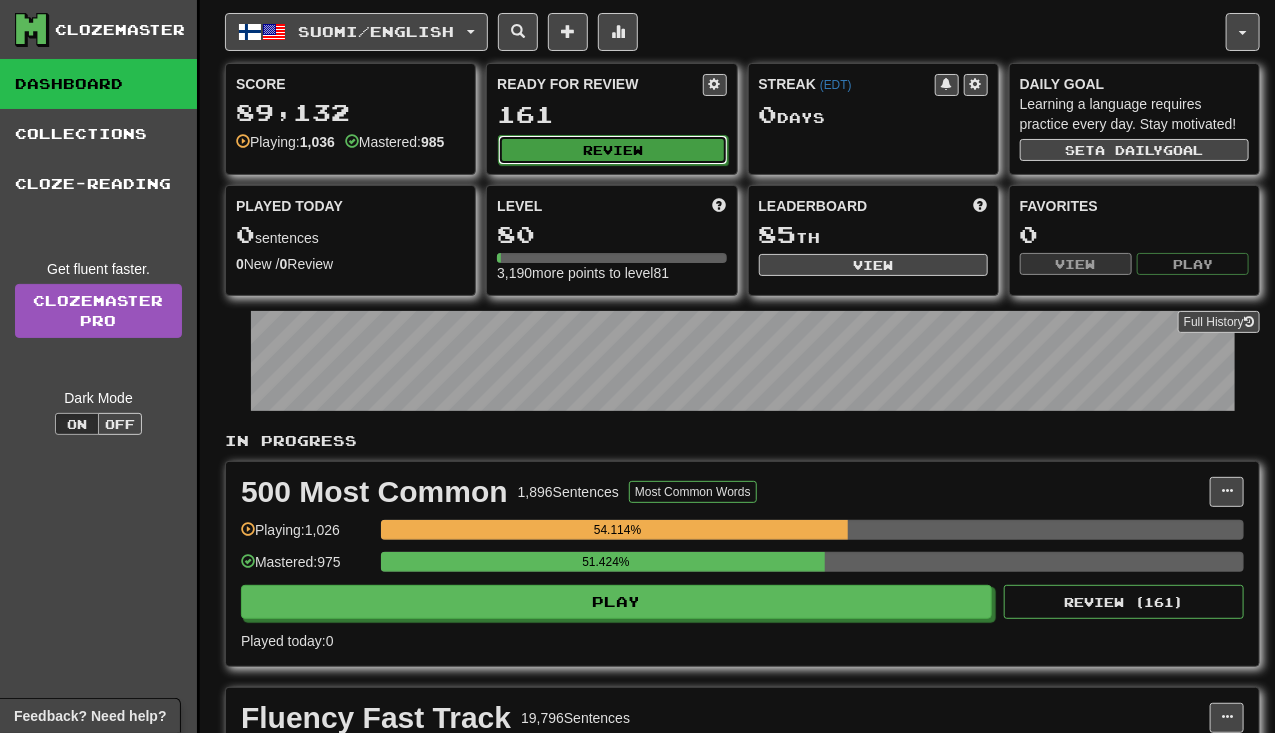 click on "Review" at bounding box center (612, 150) 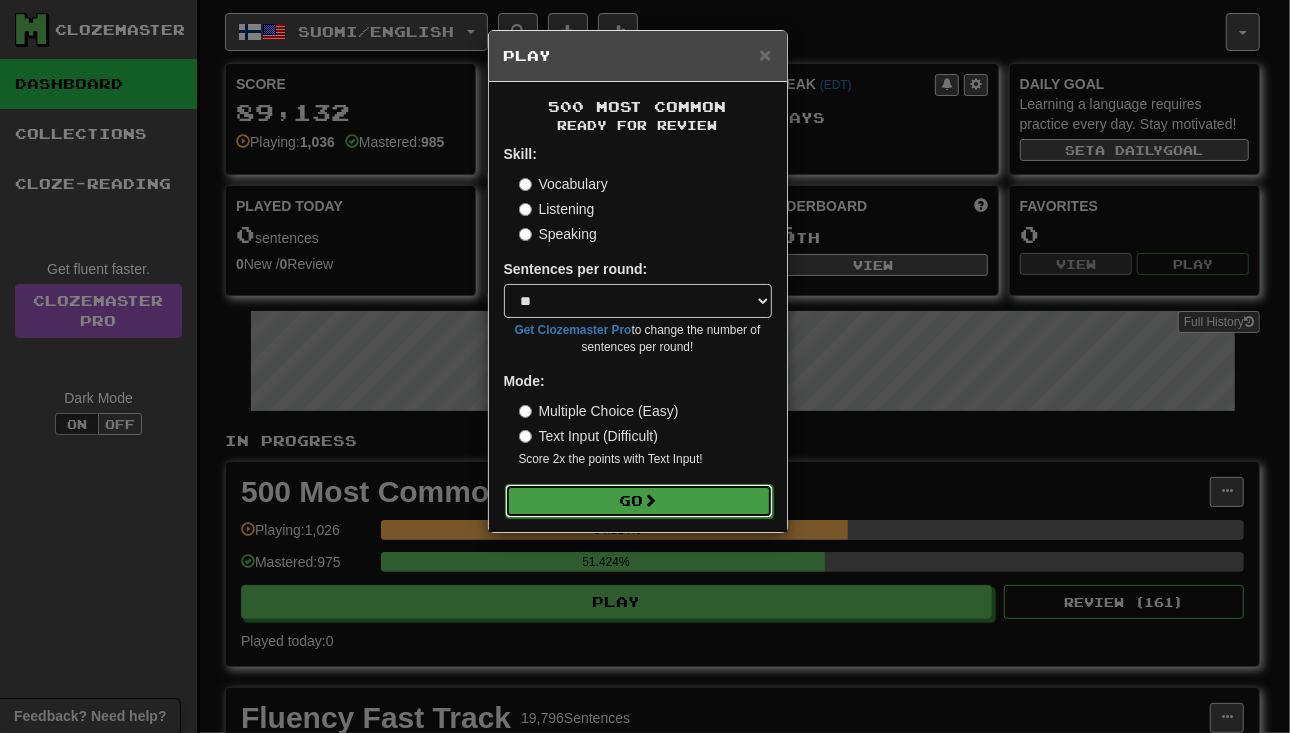 click on "Go" at bounding box center (639, 501) 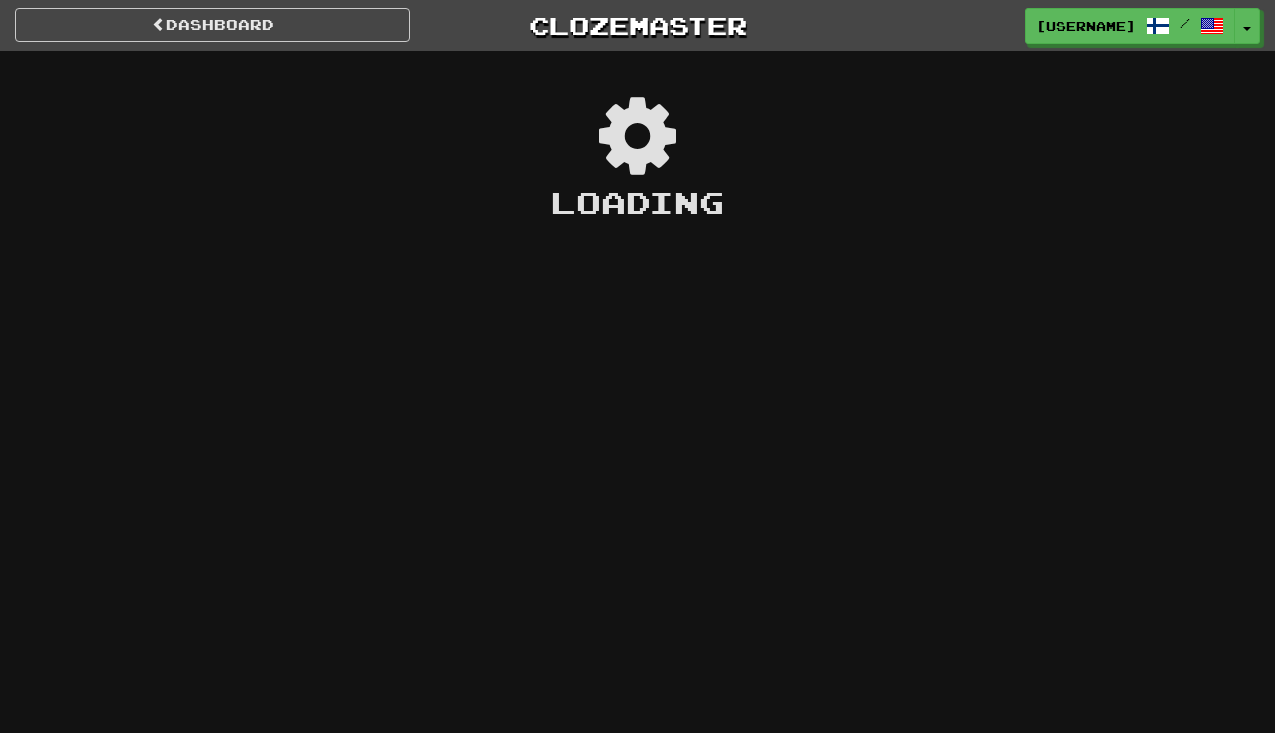 scroll, scrollTop: 0, scrollLeft: 0, axis: both 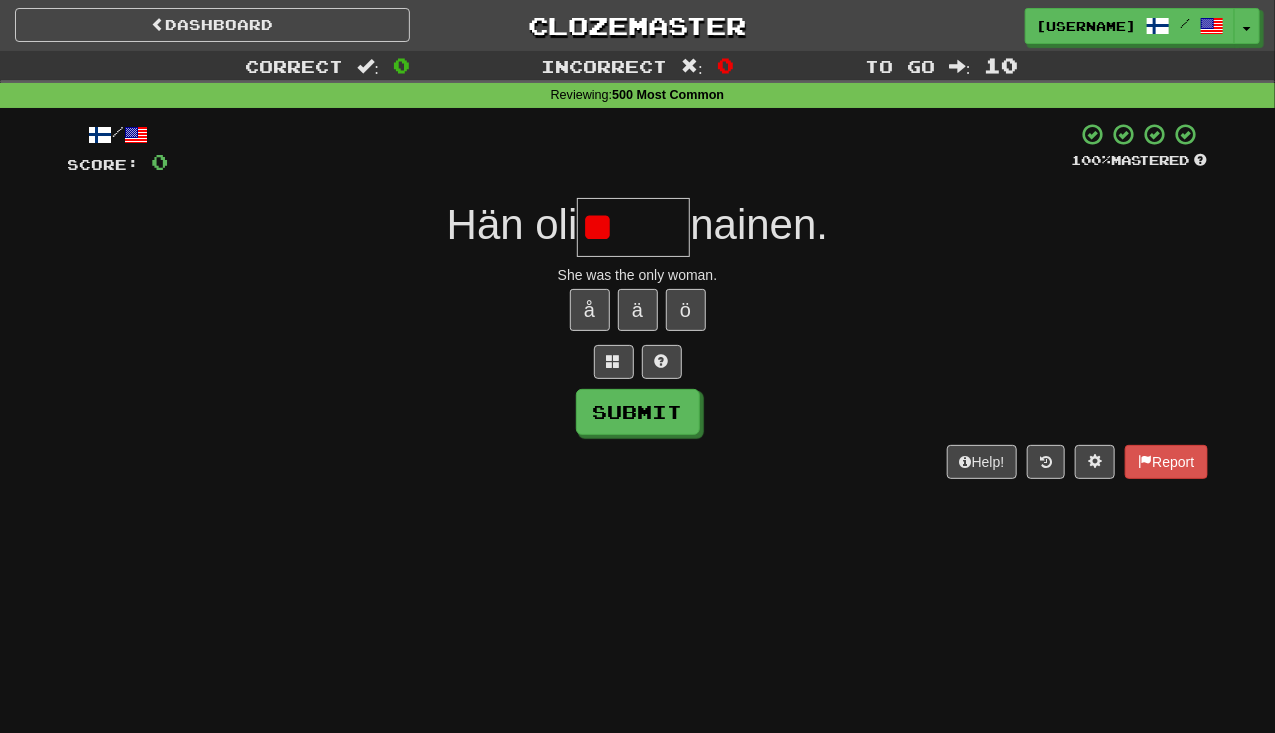 type on "*" 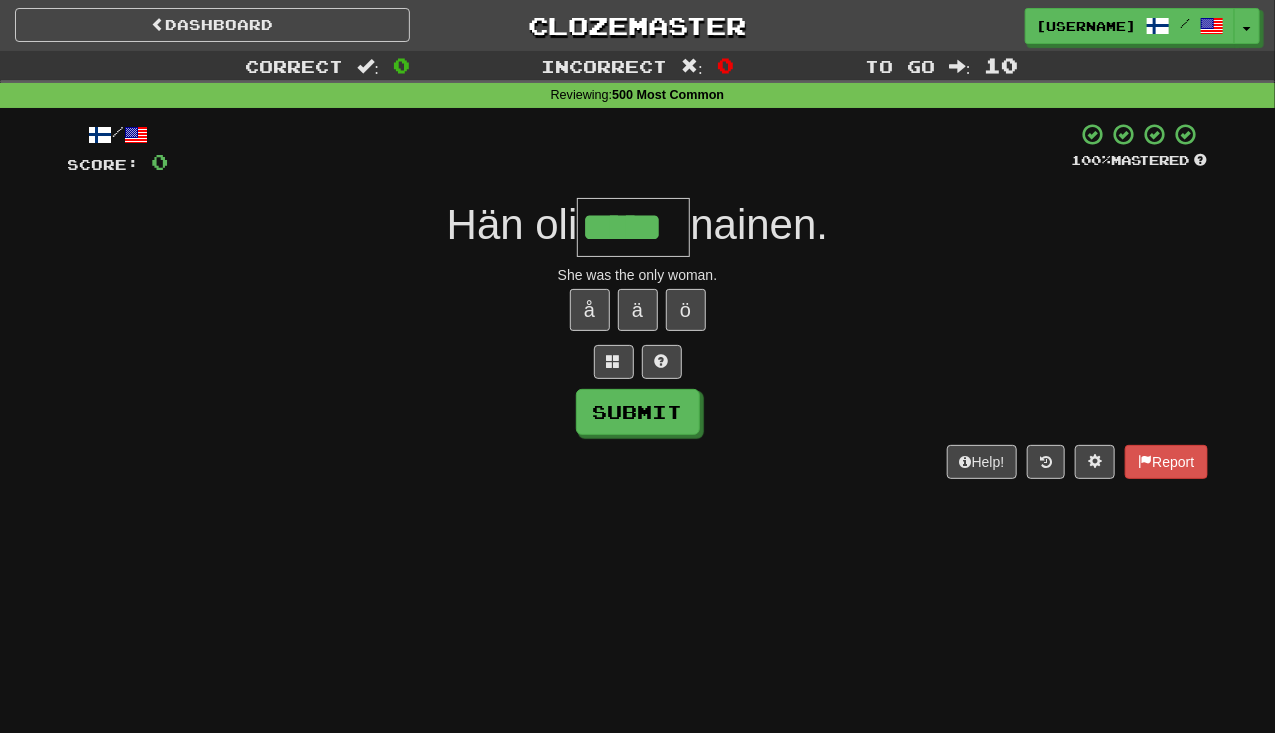 type on "*****" 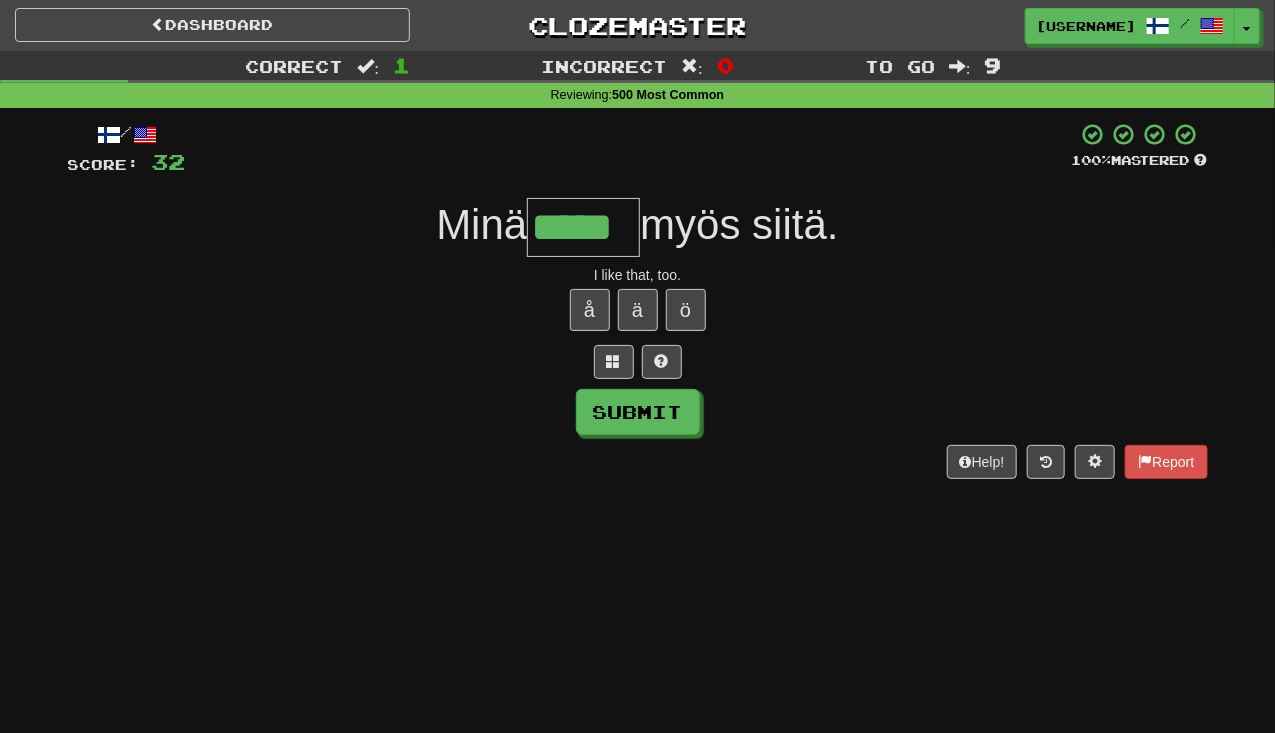 type on "*****" 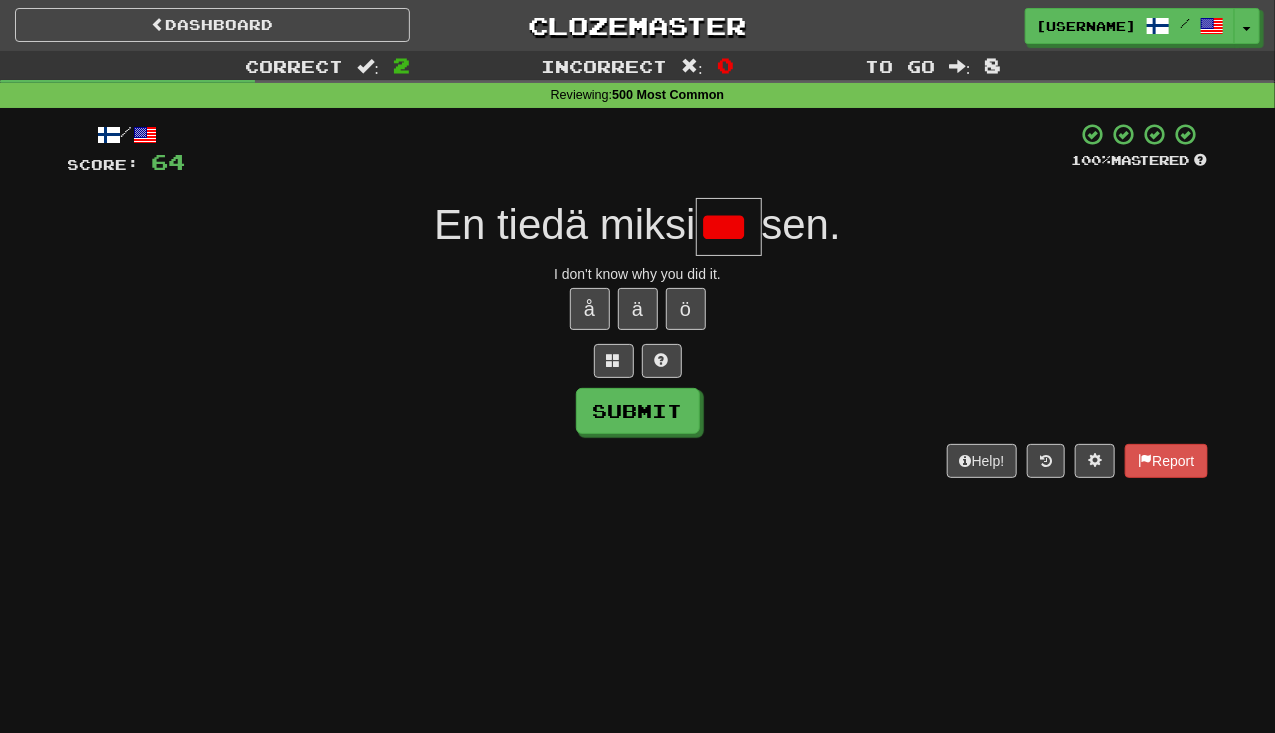 scroll, scrollTop: 0, scrollLeft: 0, axis: both 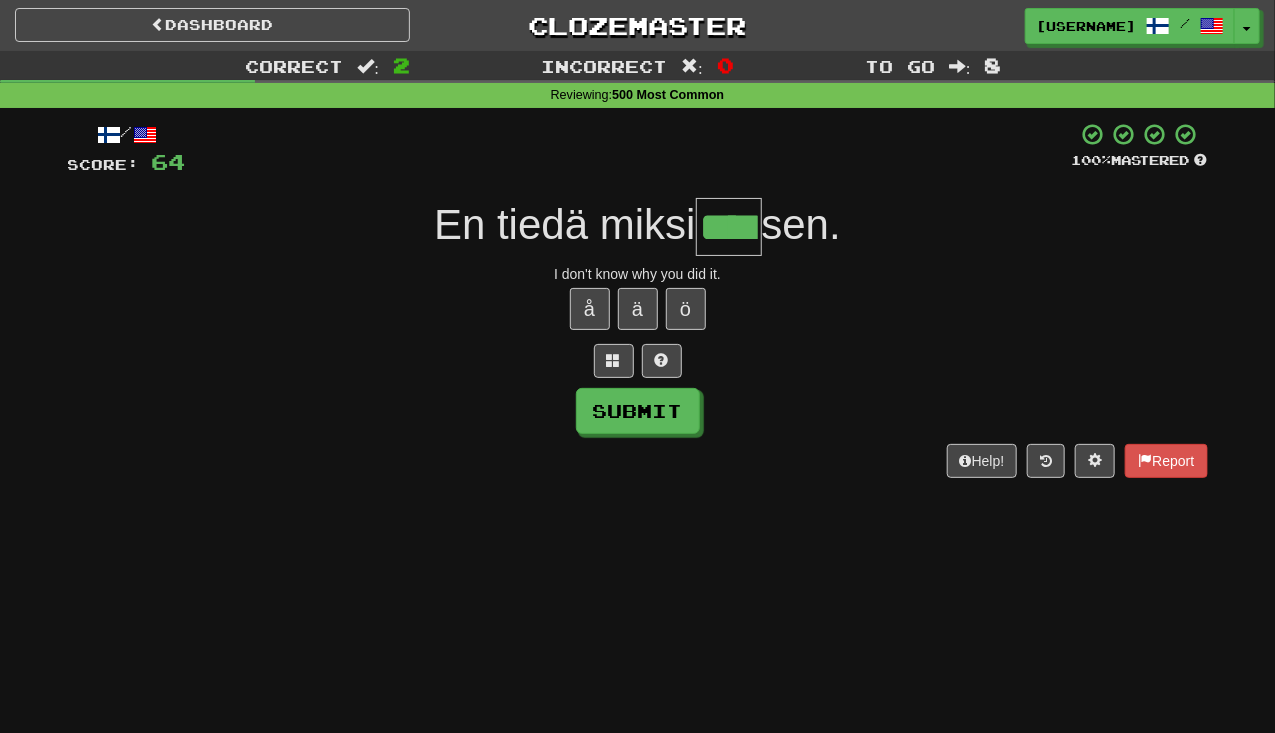 type on "****" 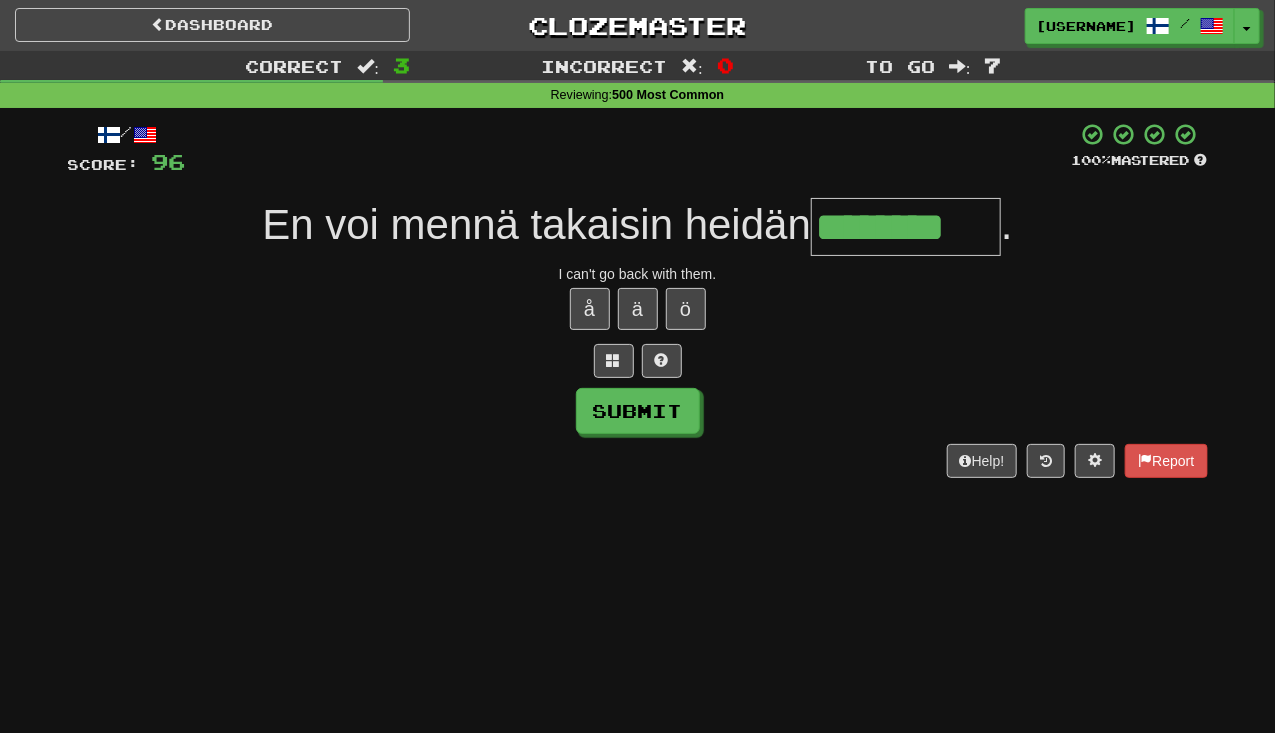 type on "********" 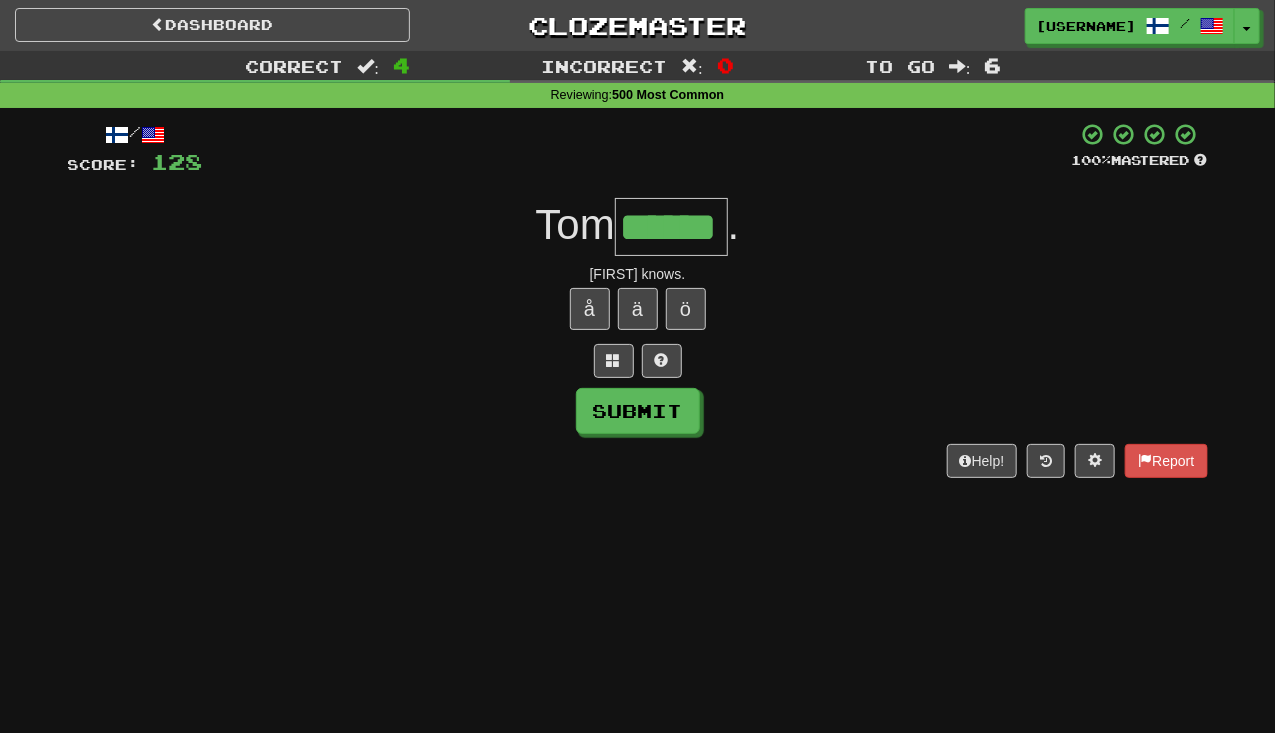 type on "******" 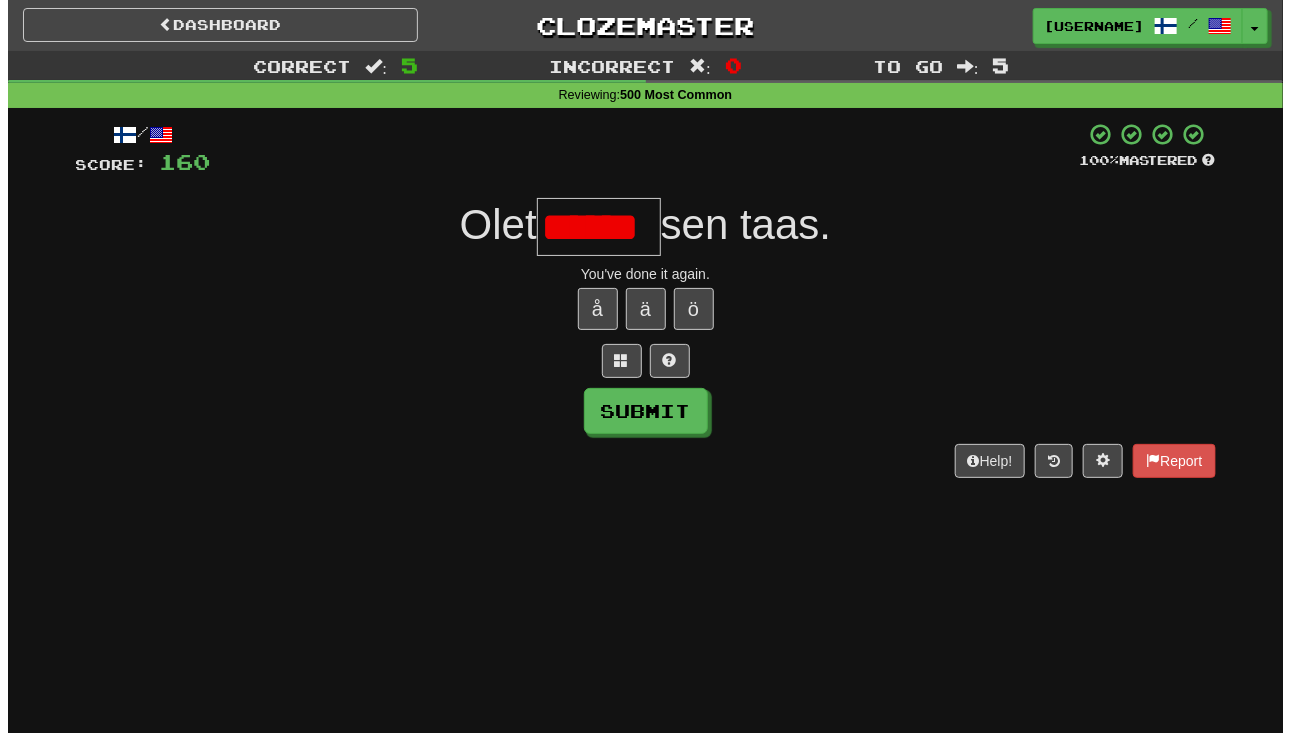 scroll, scrollTop: 0, scrollLeft: 0, axis: both 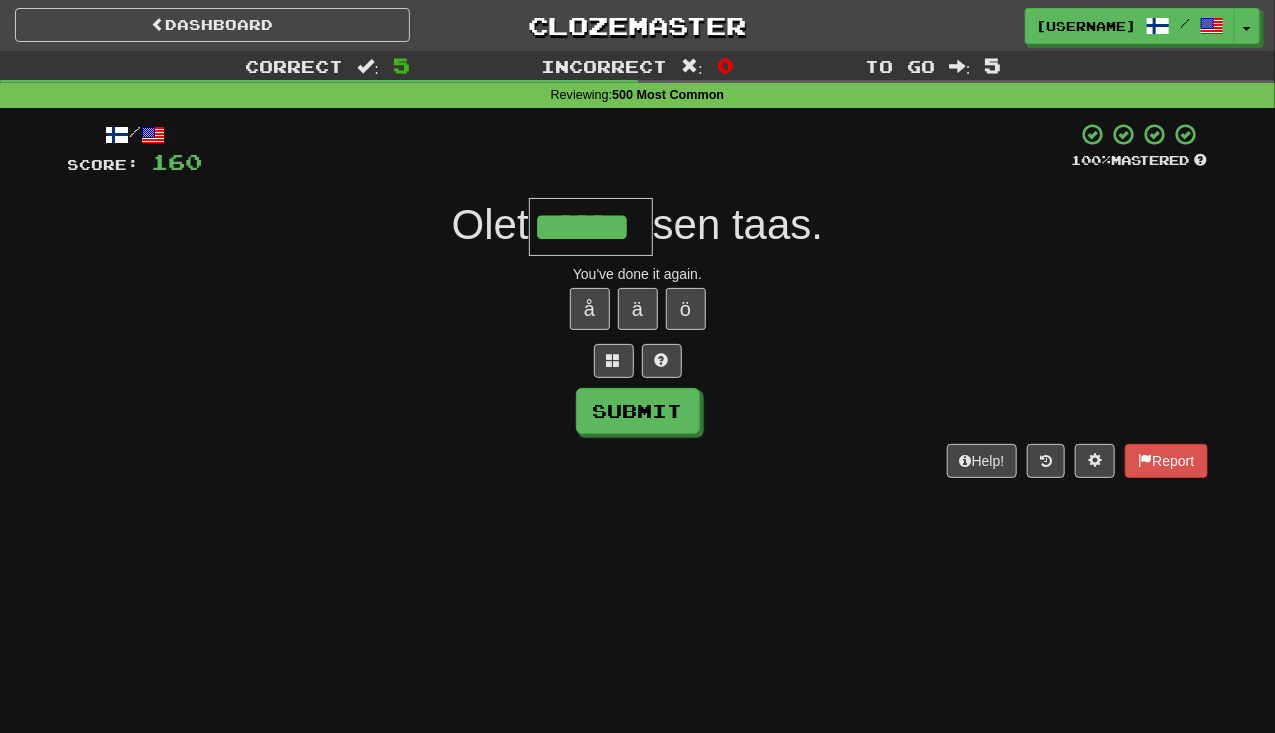 type on "******" 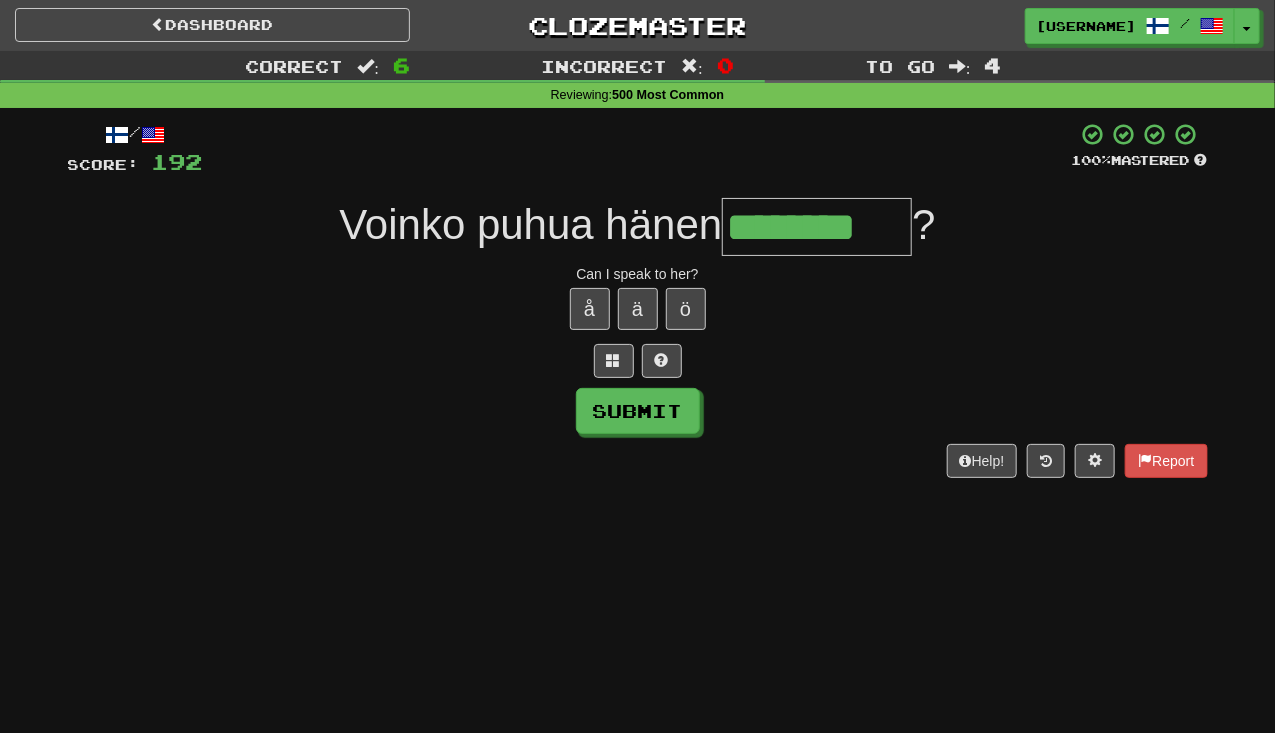 type on "********" 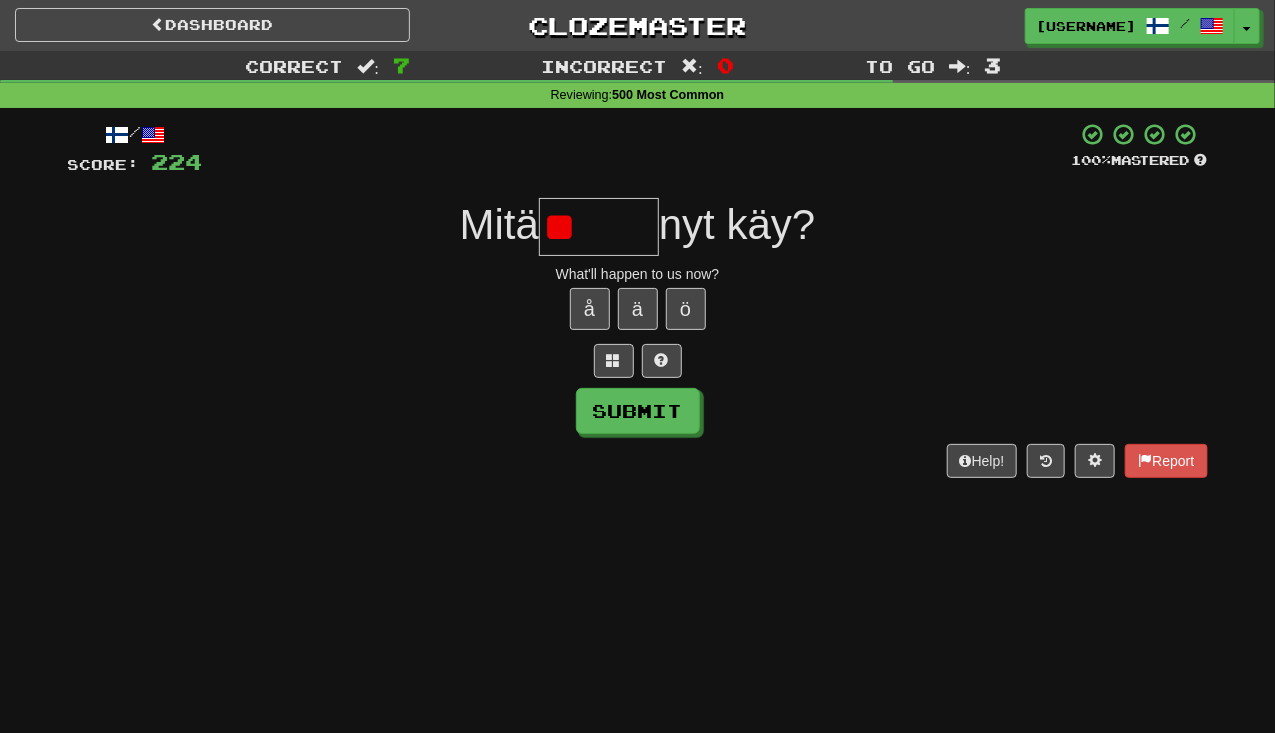 type on "*" 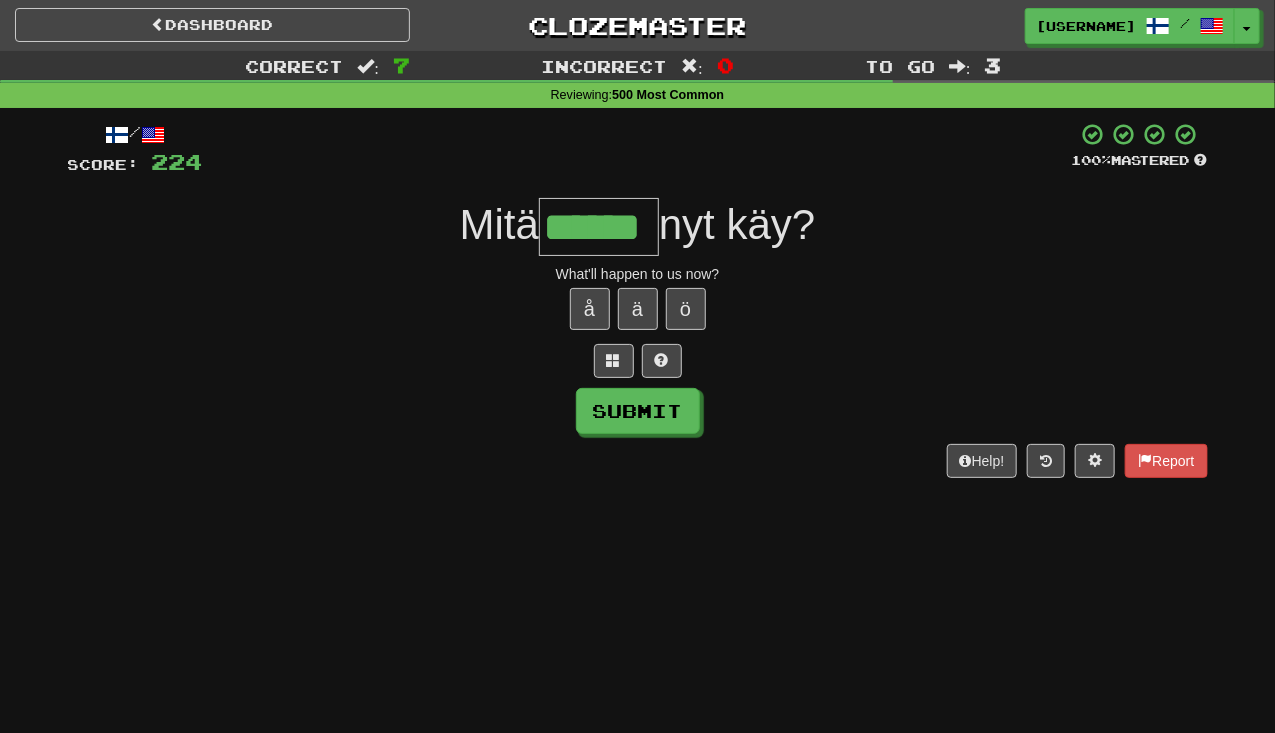 type on "******" 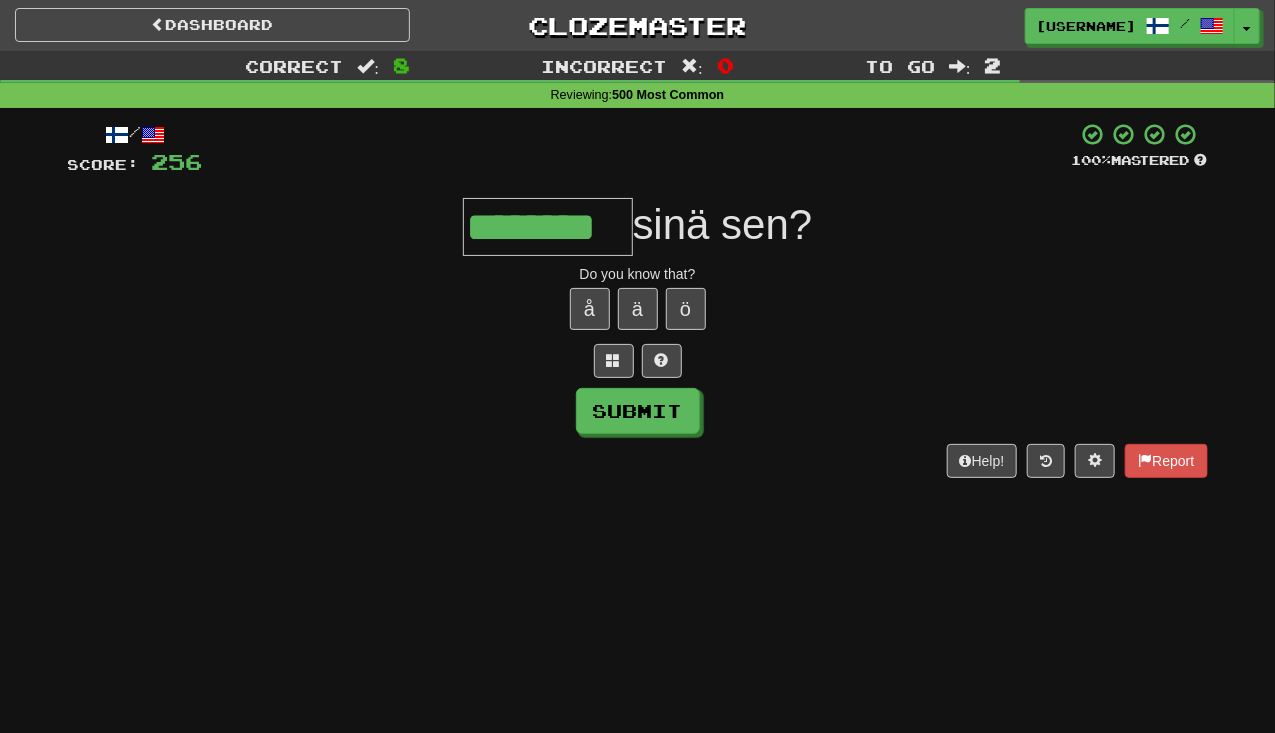 type on "********" 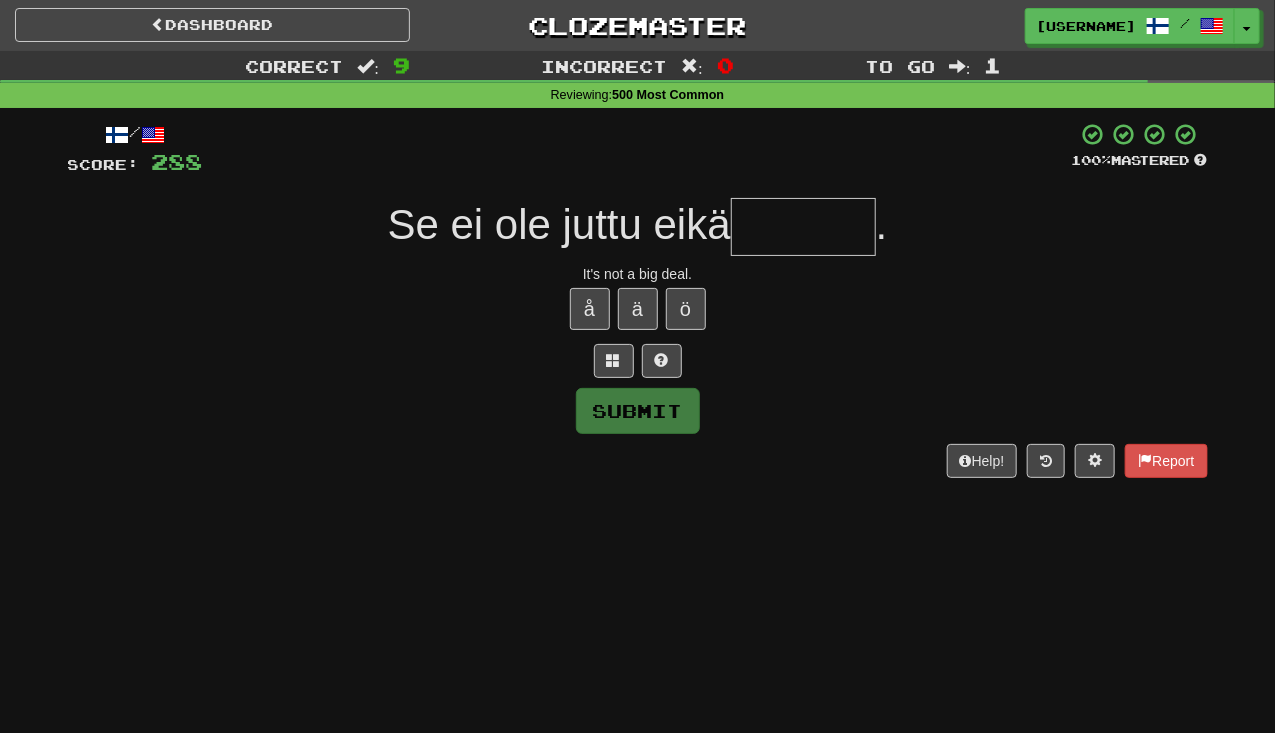 type on "*" 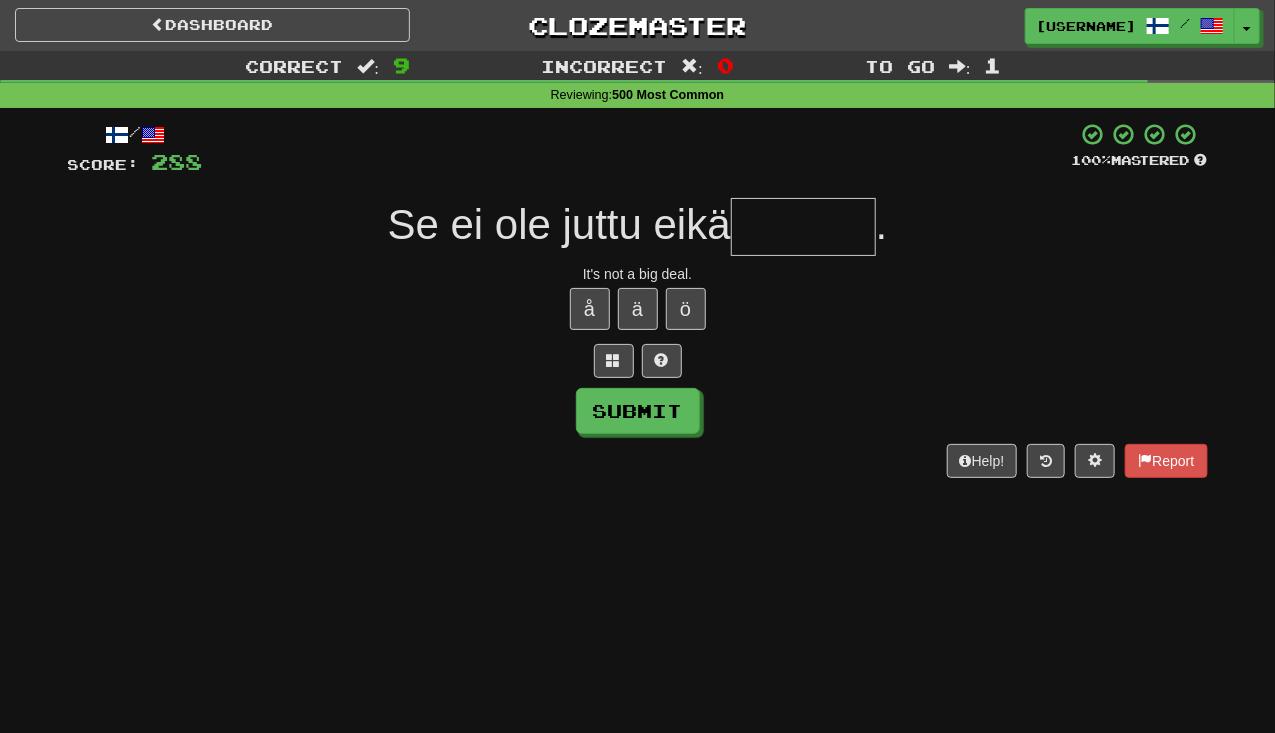 type on "*" 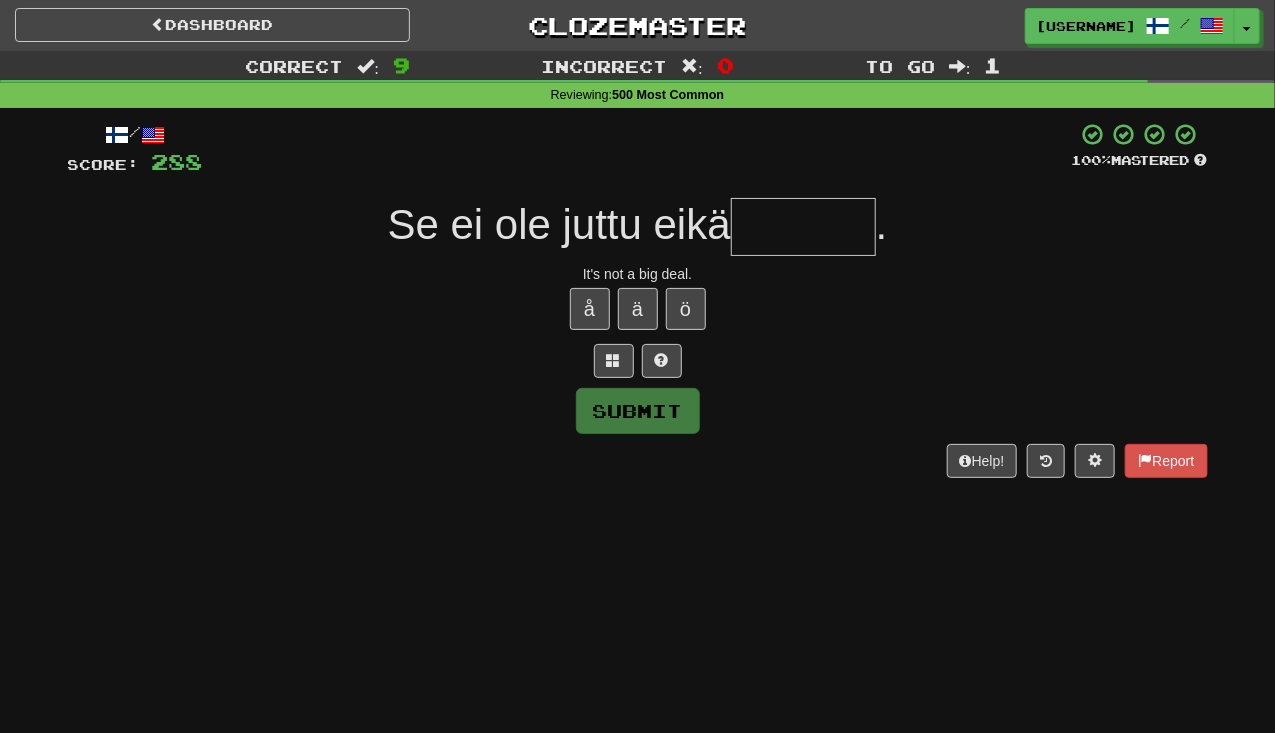 type on "*" 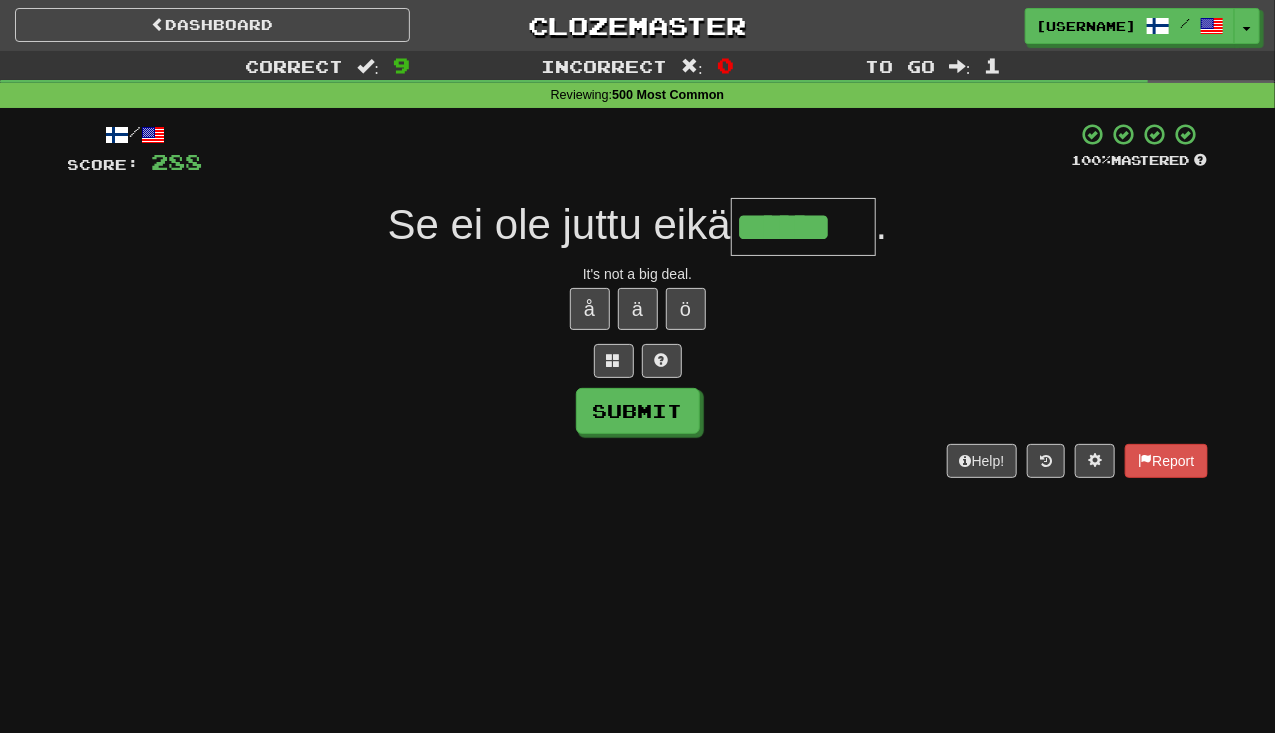 type on "******" 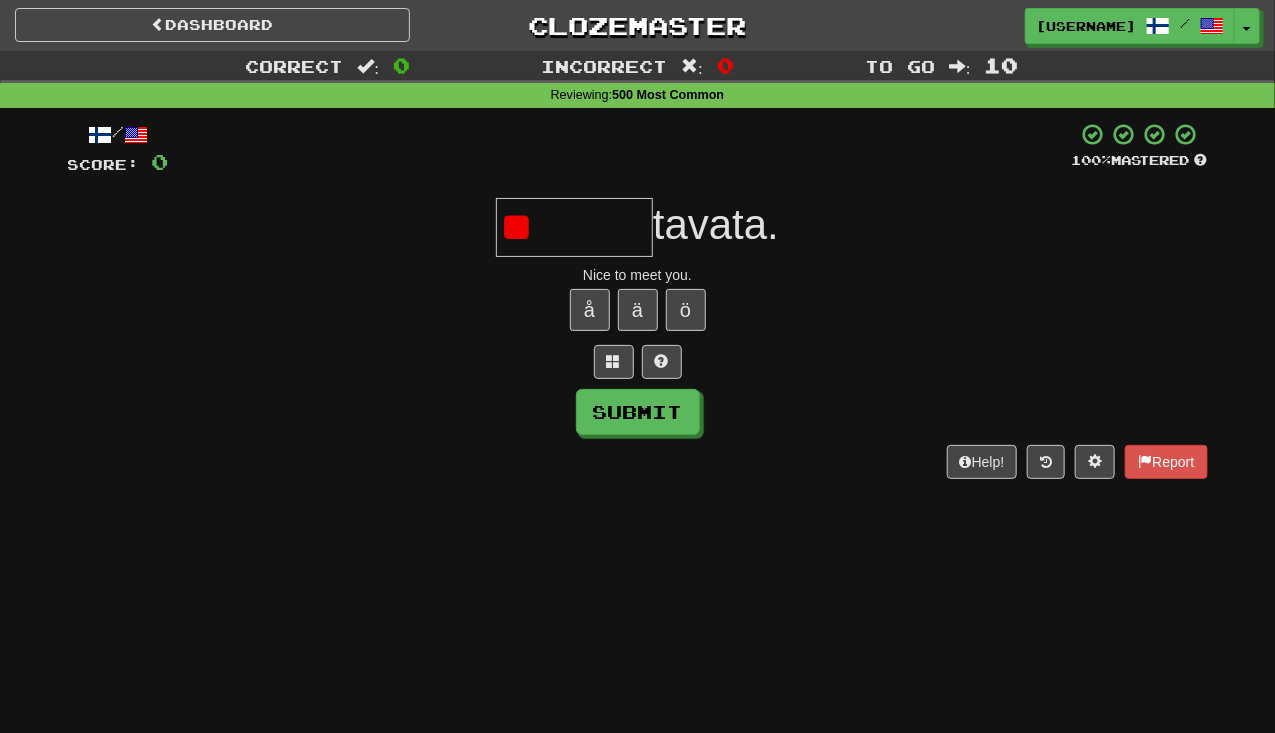 type on "*" 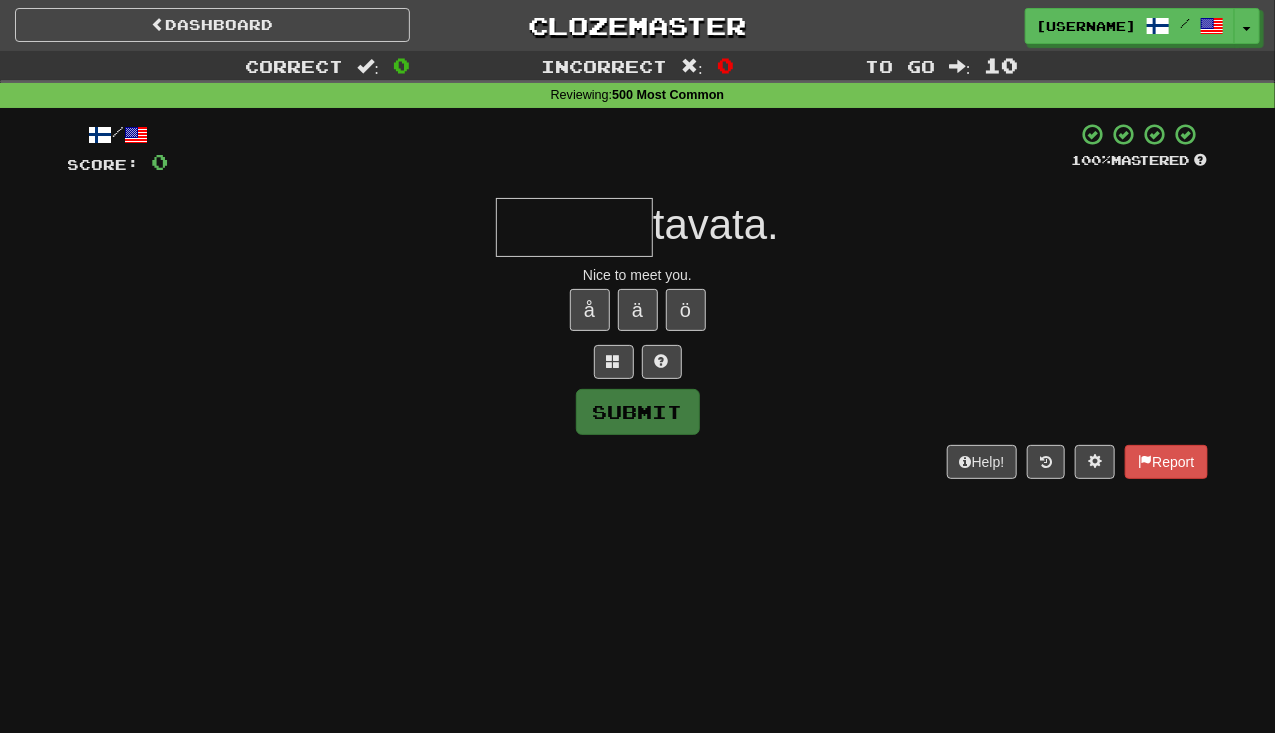 type on "*" 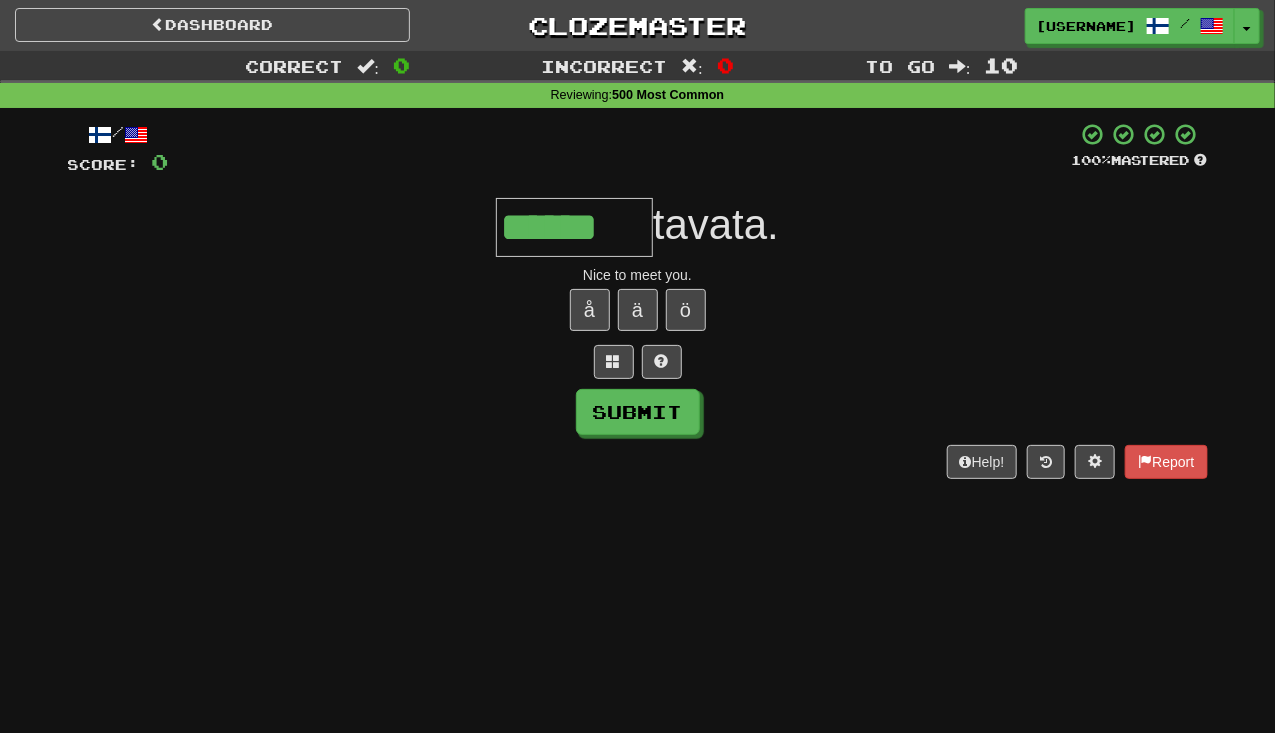 type on "******" 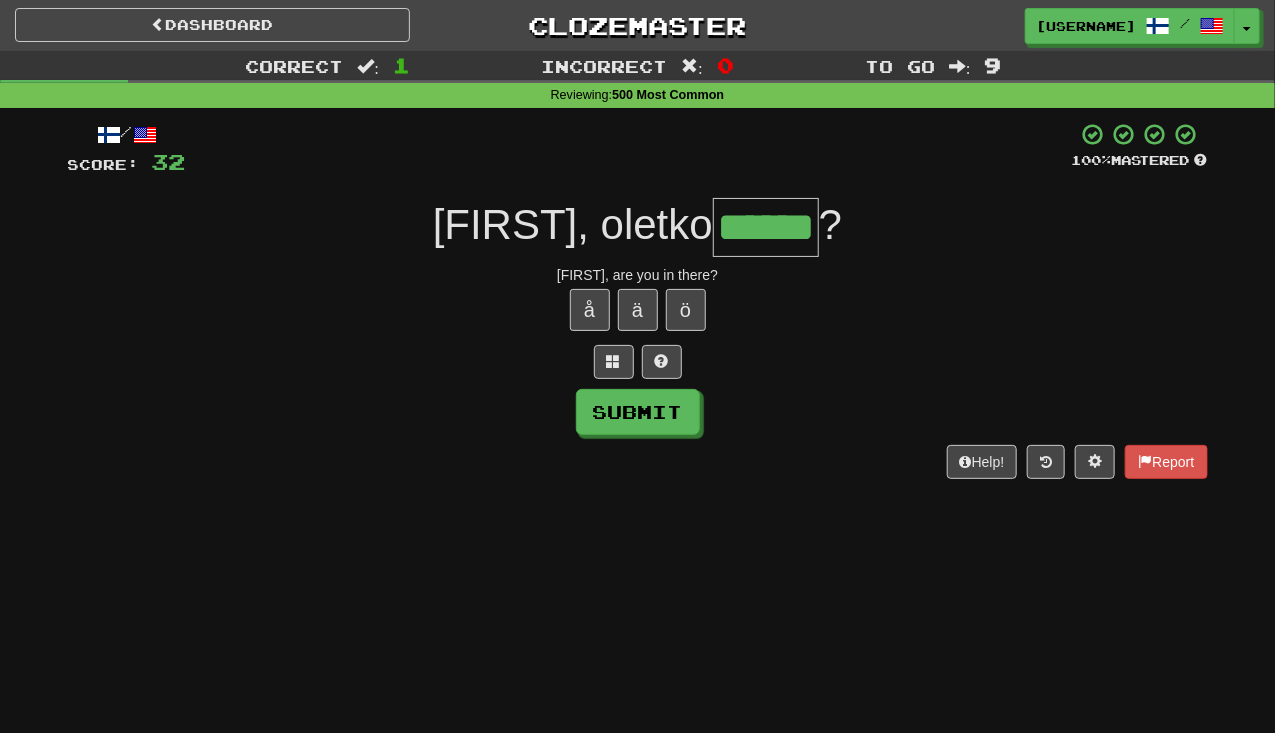 type on "******" 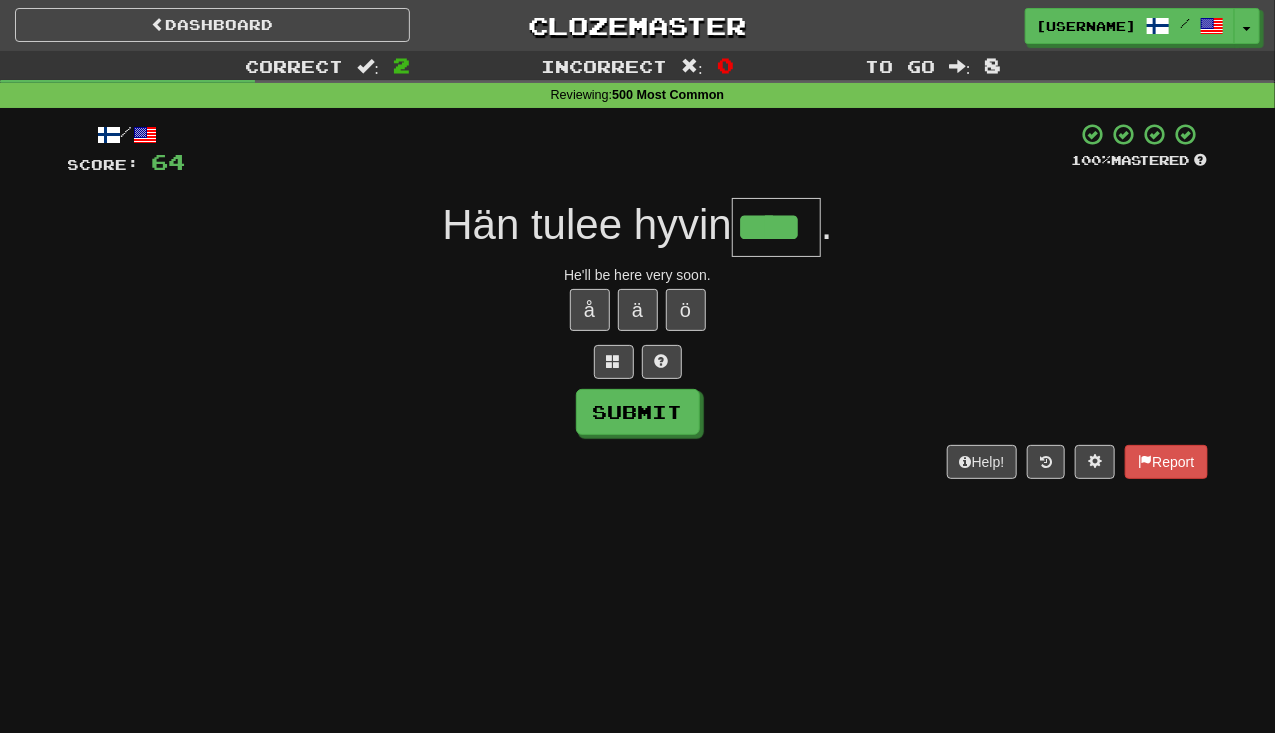 type on "****" 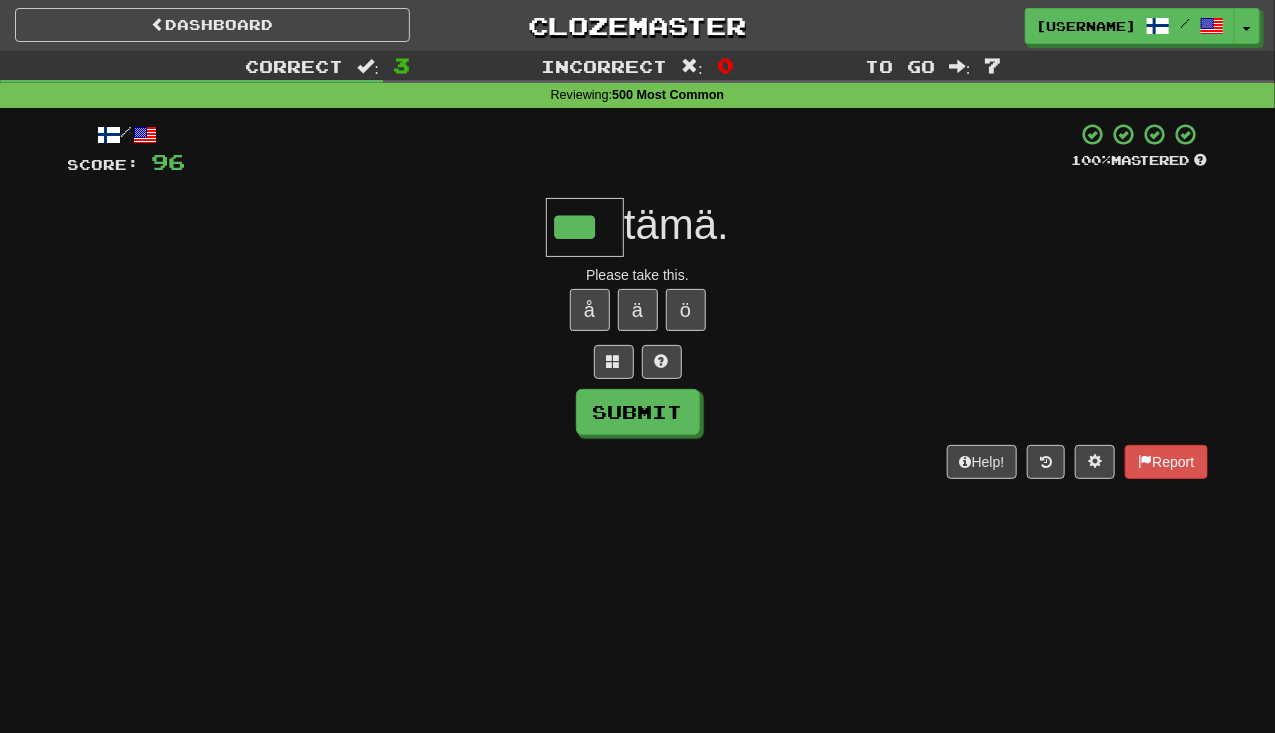 type on "***" 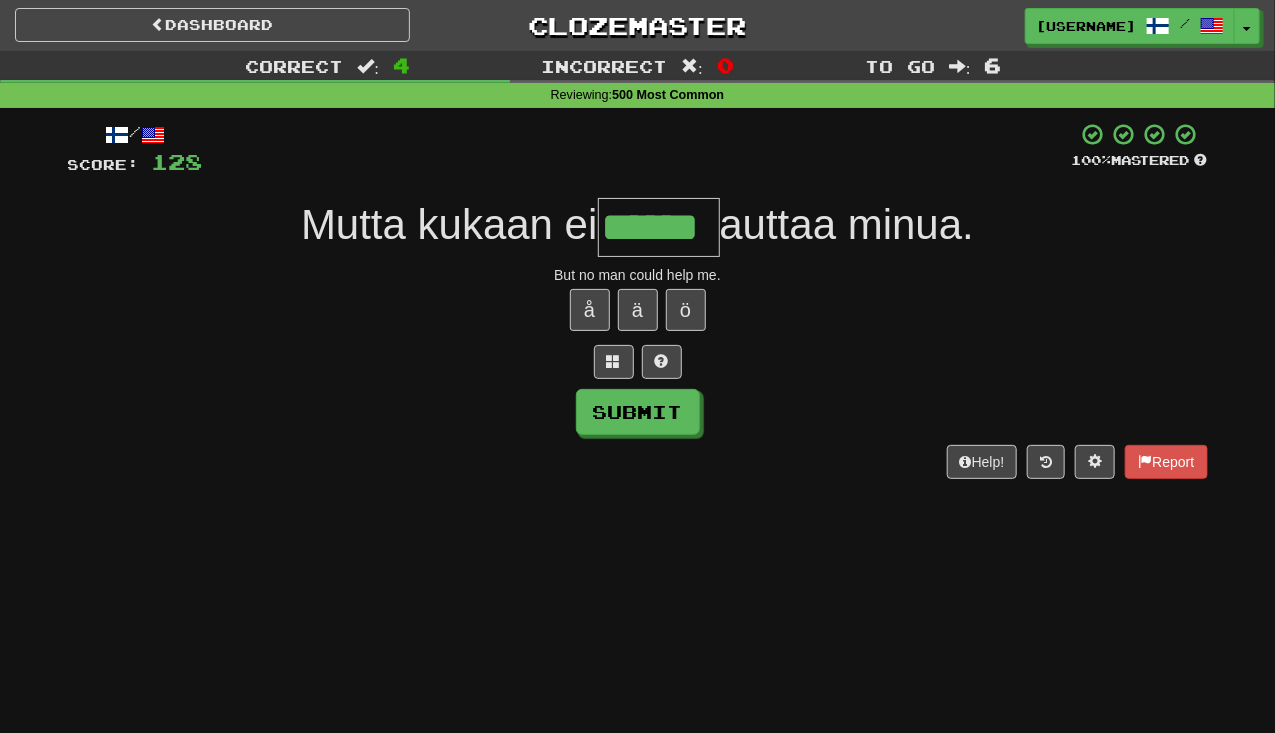 type on "******" 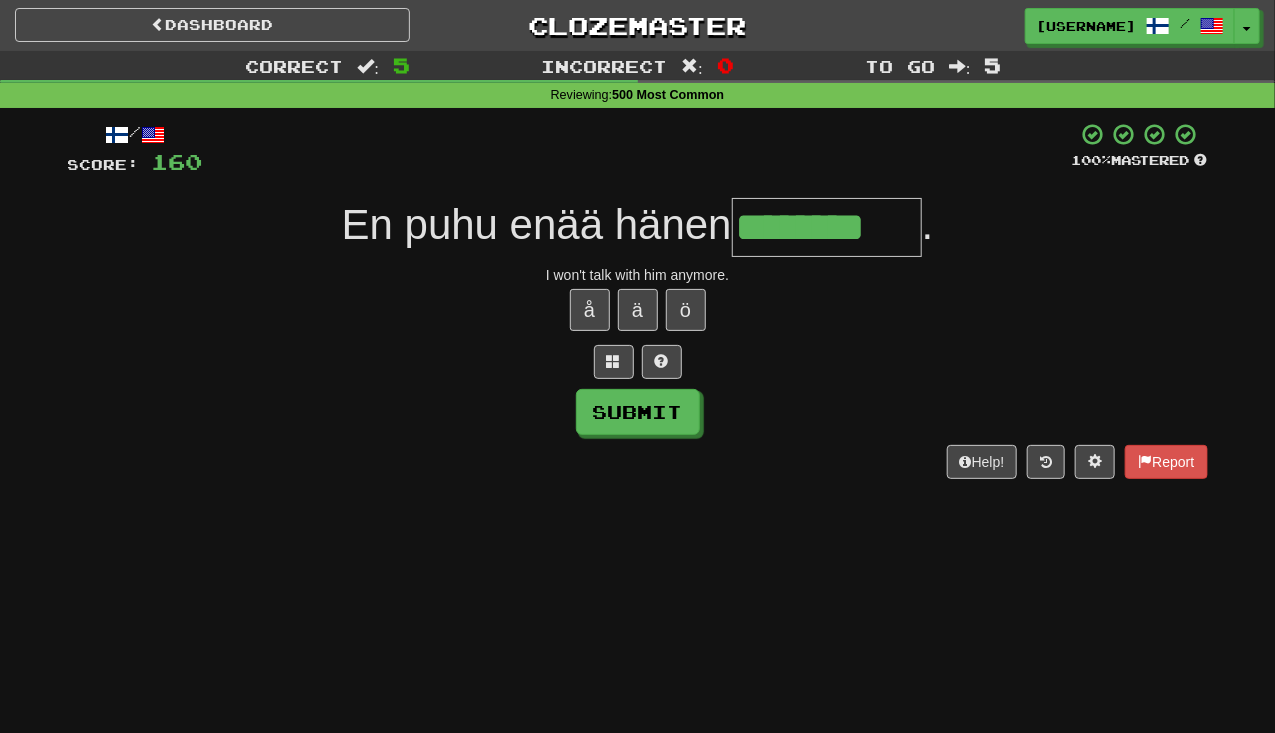 type on "********" 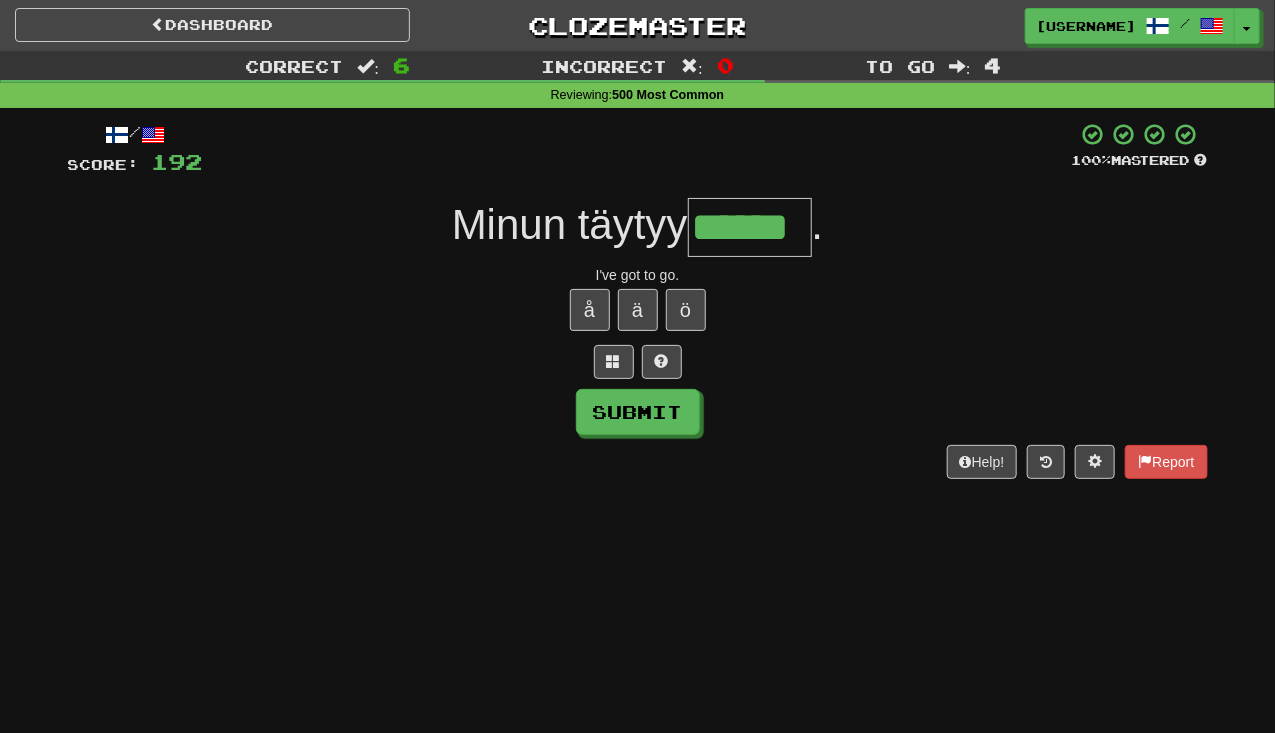 type on "******" 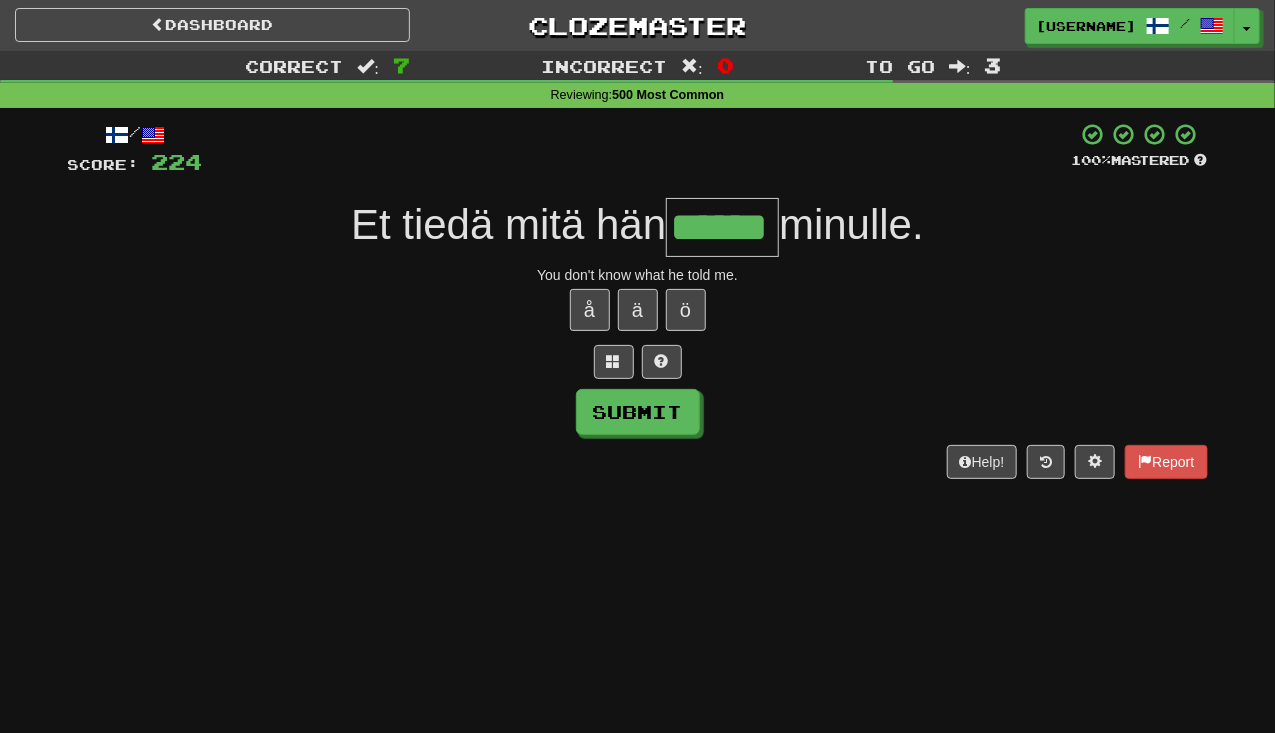 type on "******" 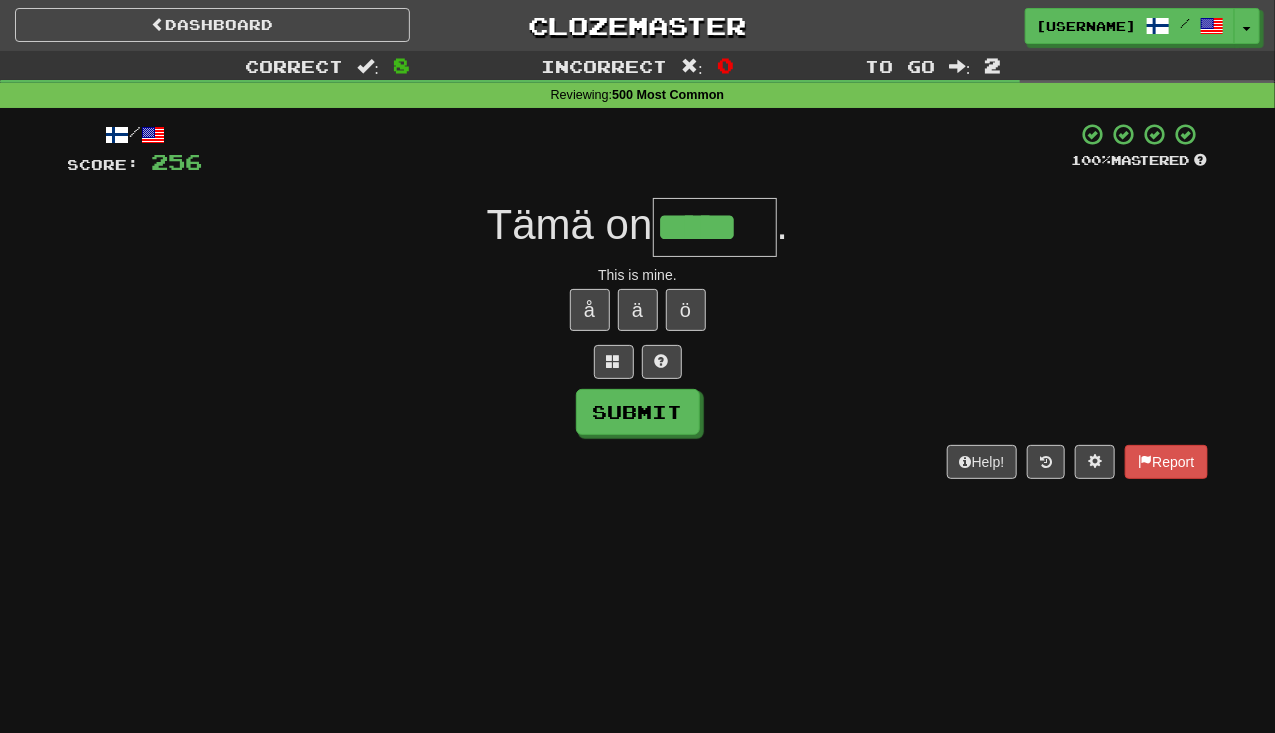 type on "*****" 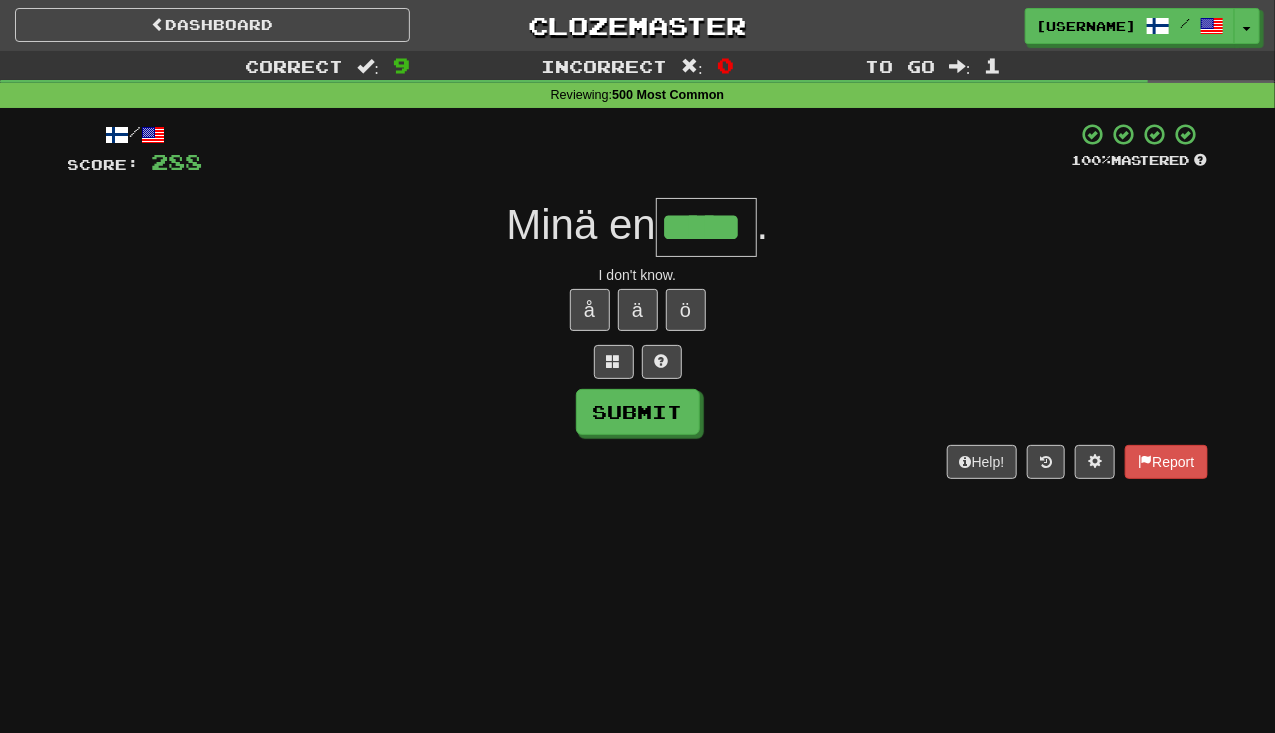 type on "*****" 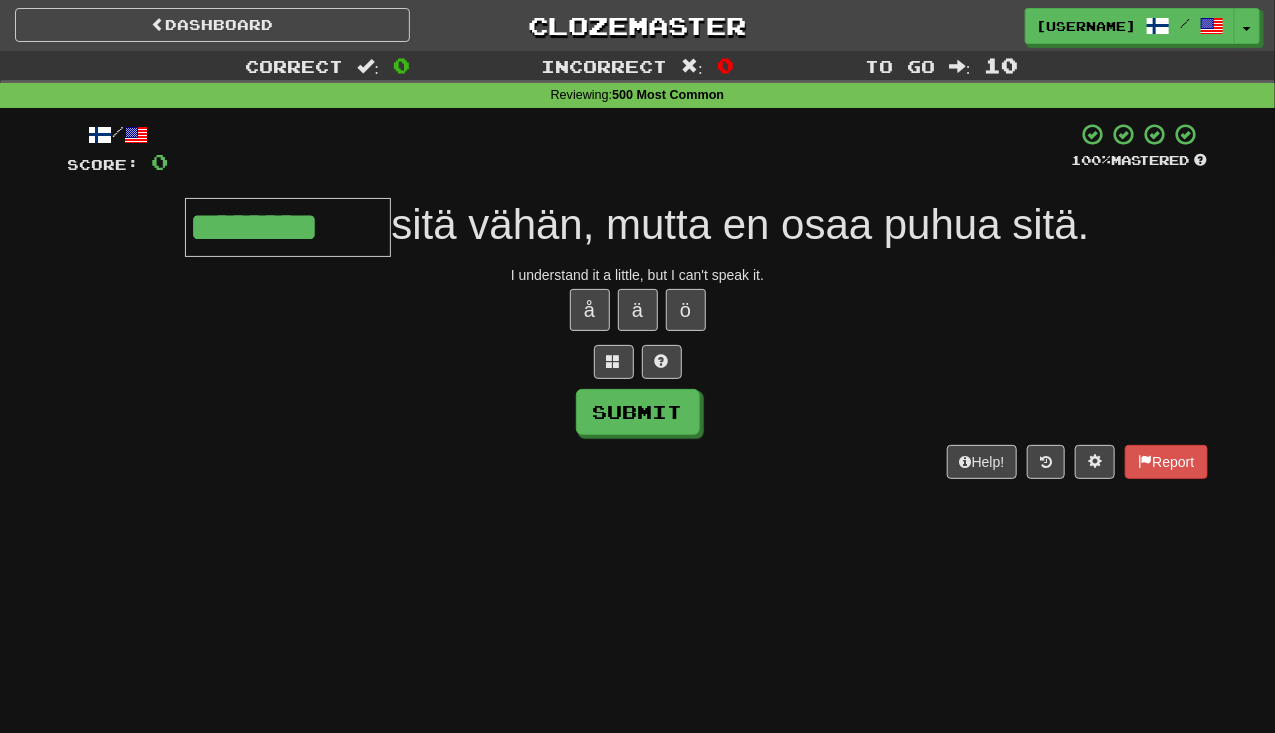 type on "********" 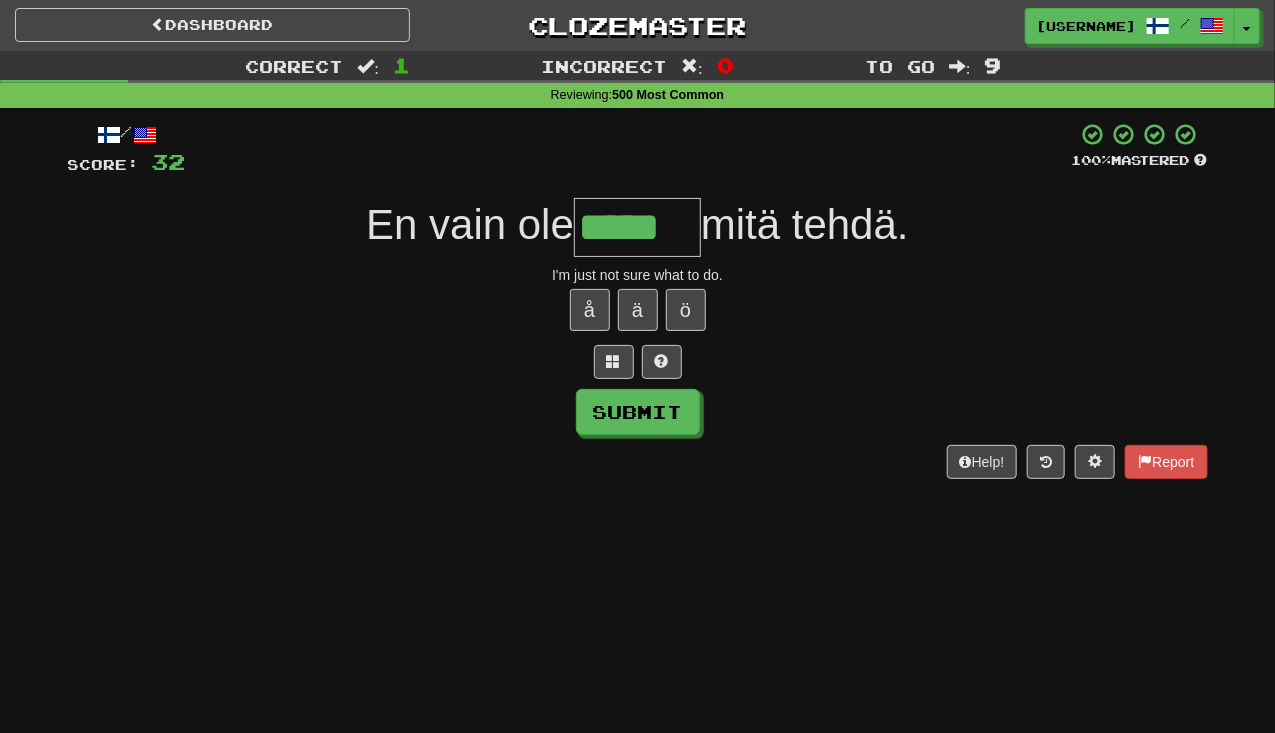 type on "*****" 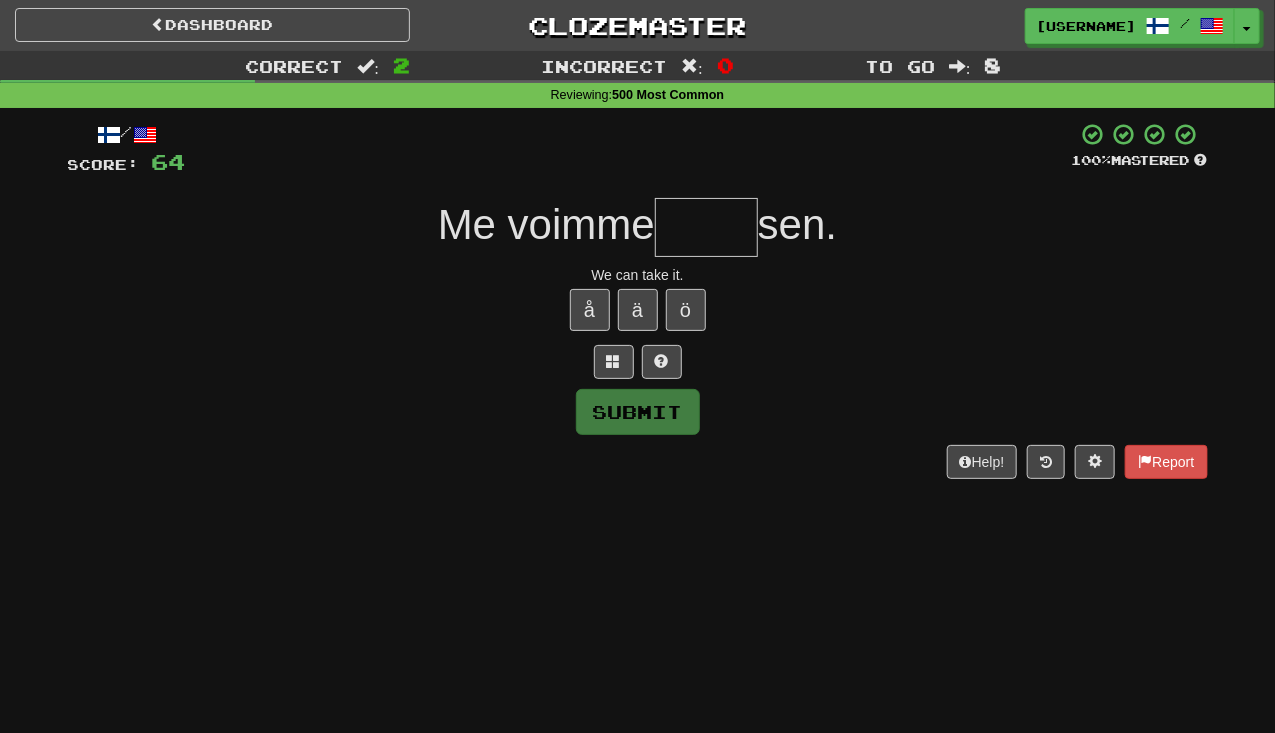 type on "*" 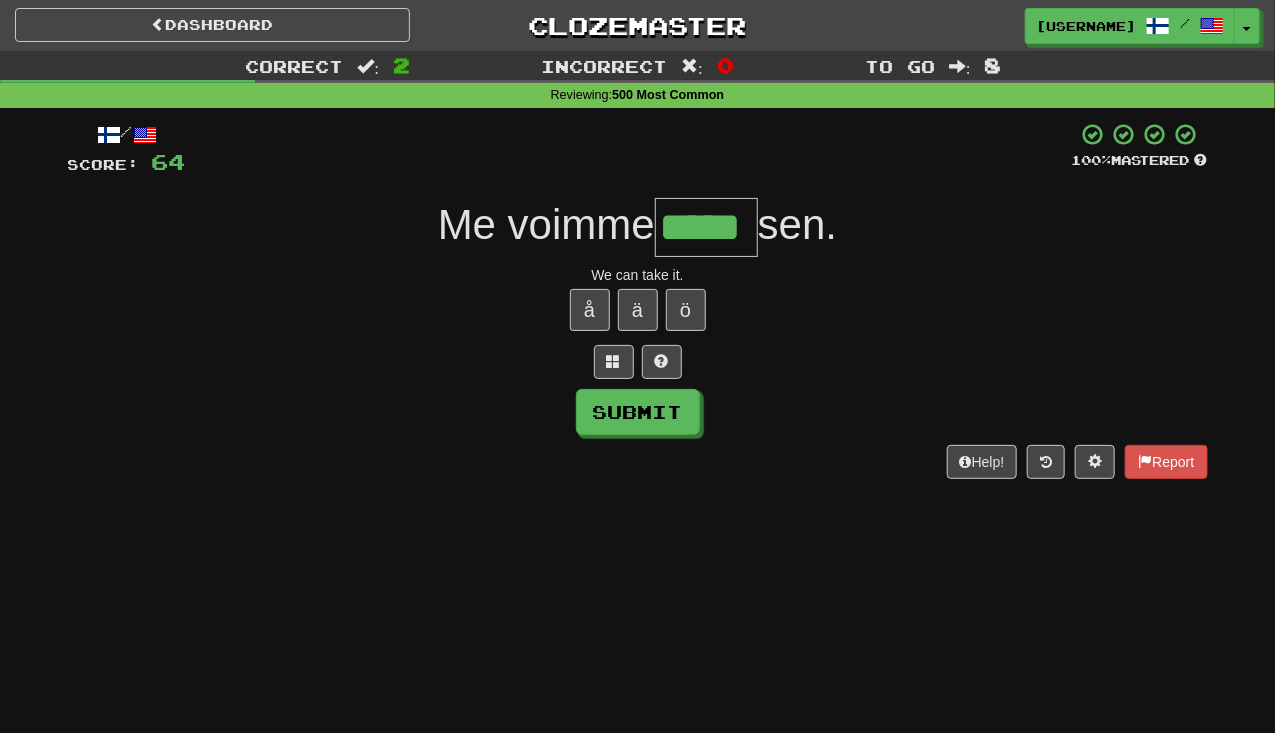 type on "*****" 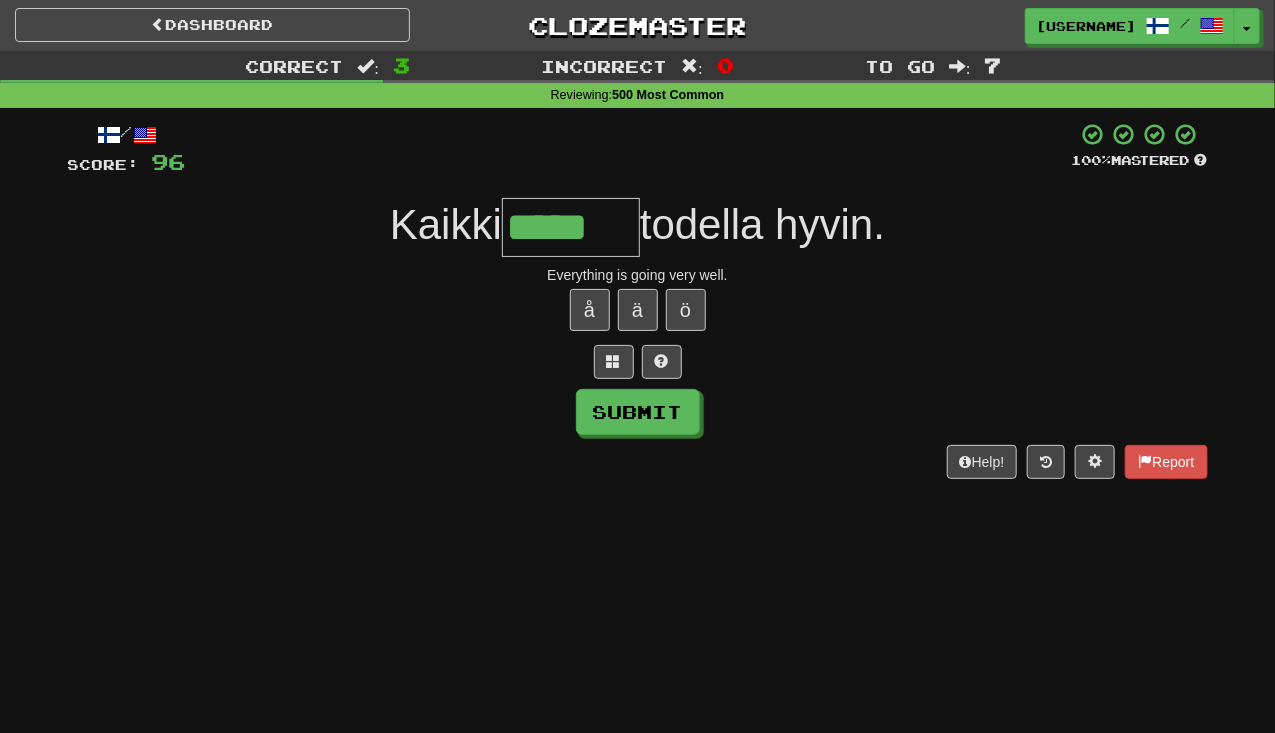 type on "*****" 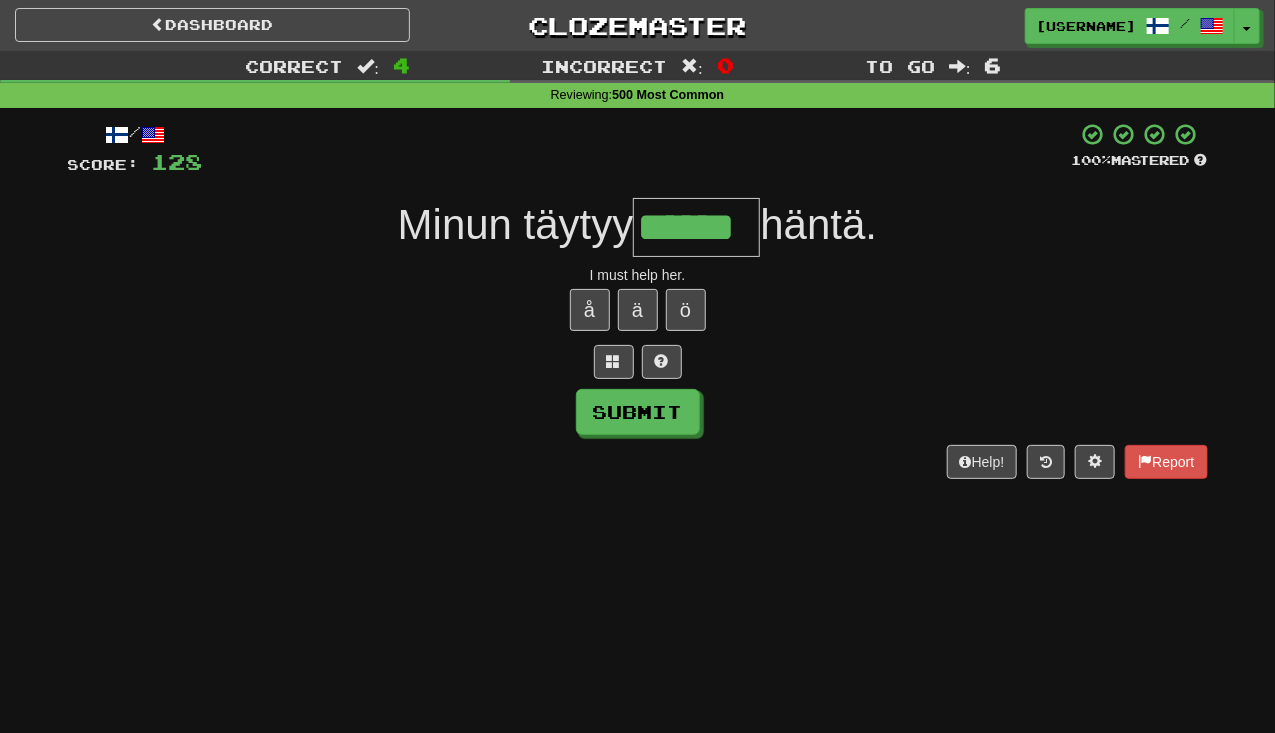 type on "******" 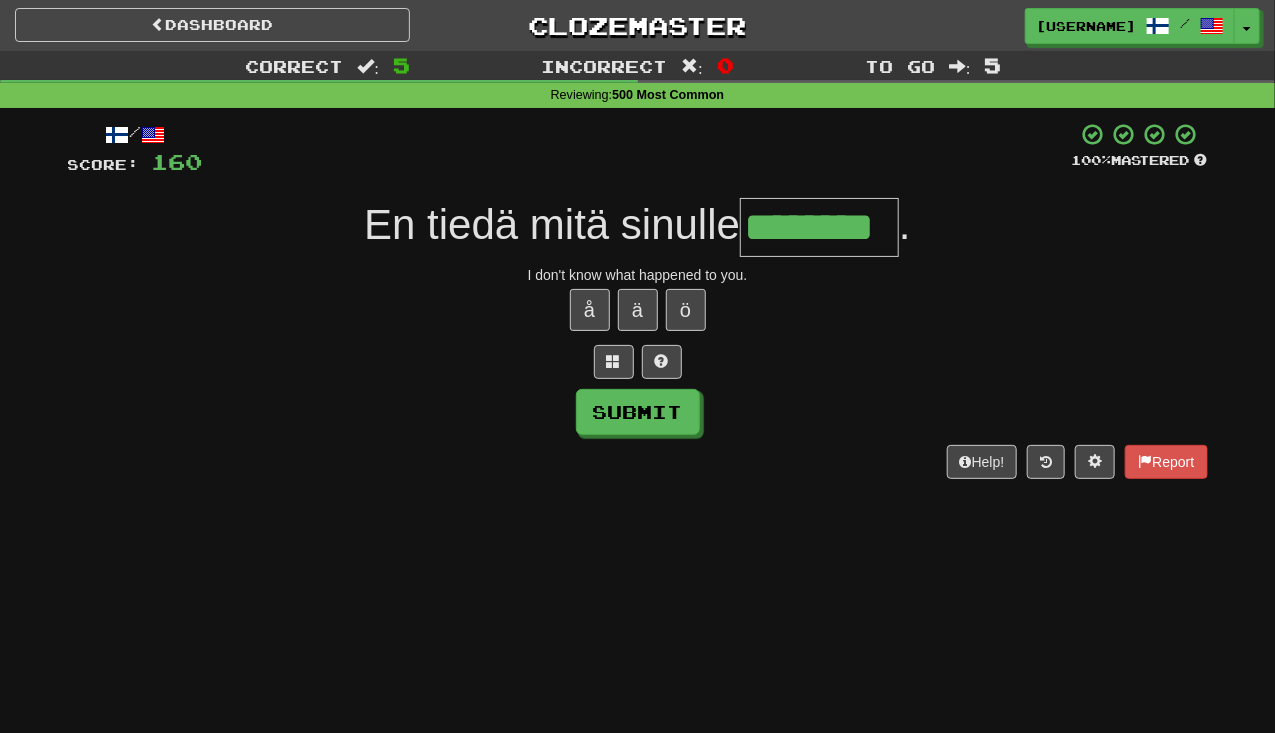 type on "********" 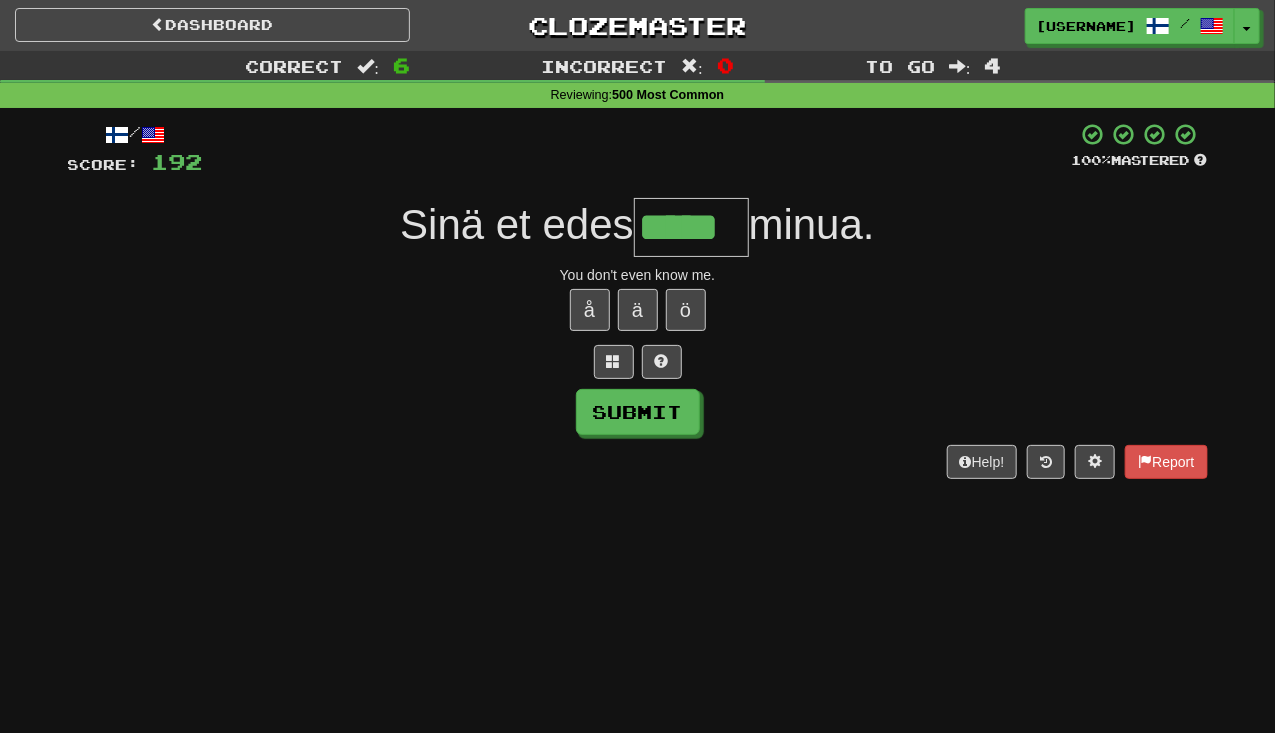 type on "*****" 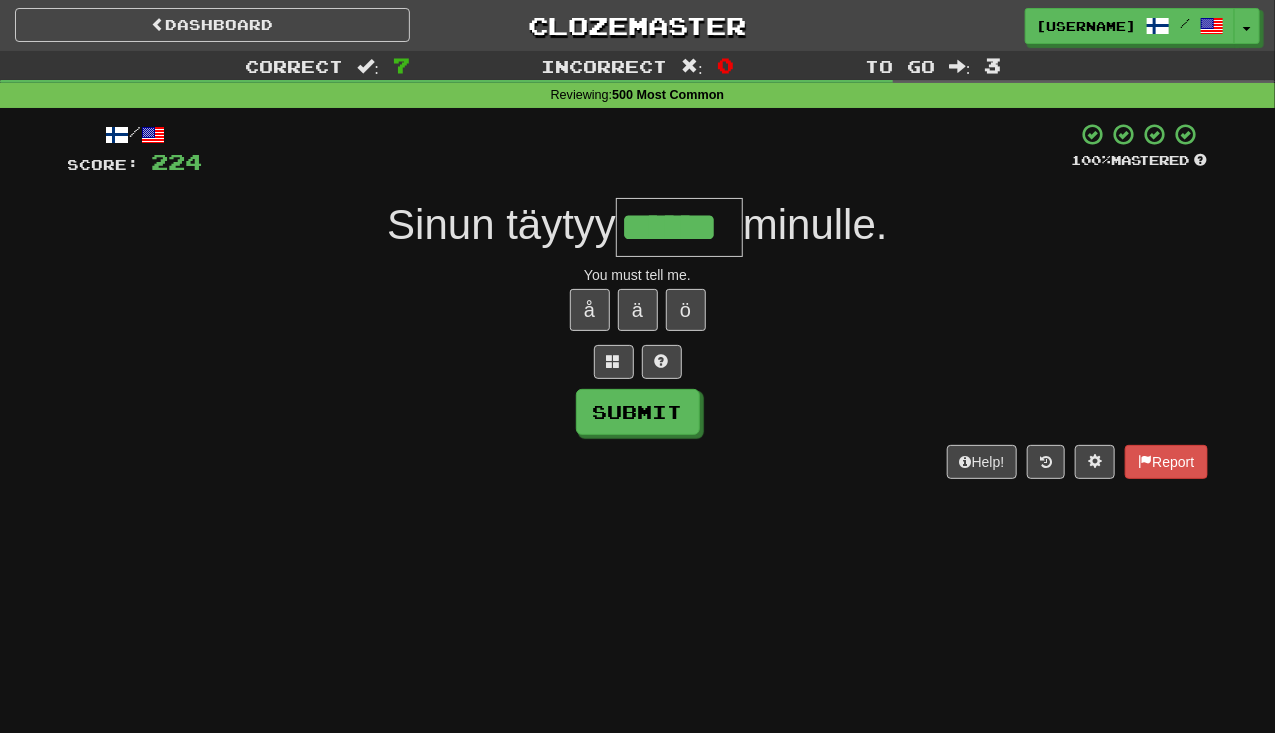 type on "******" 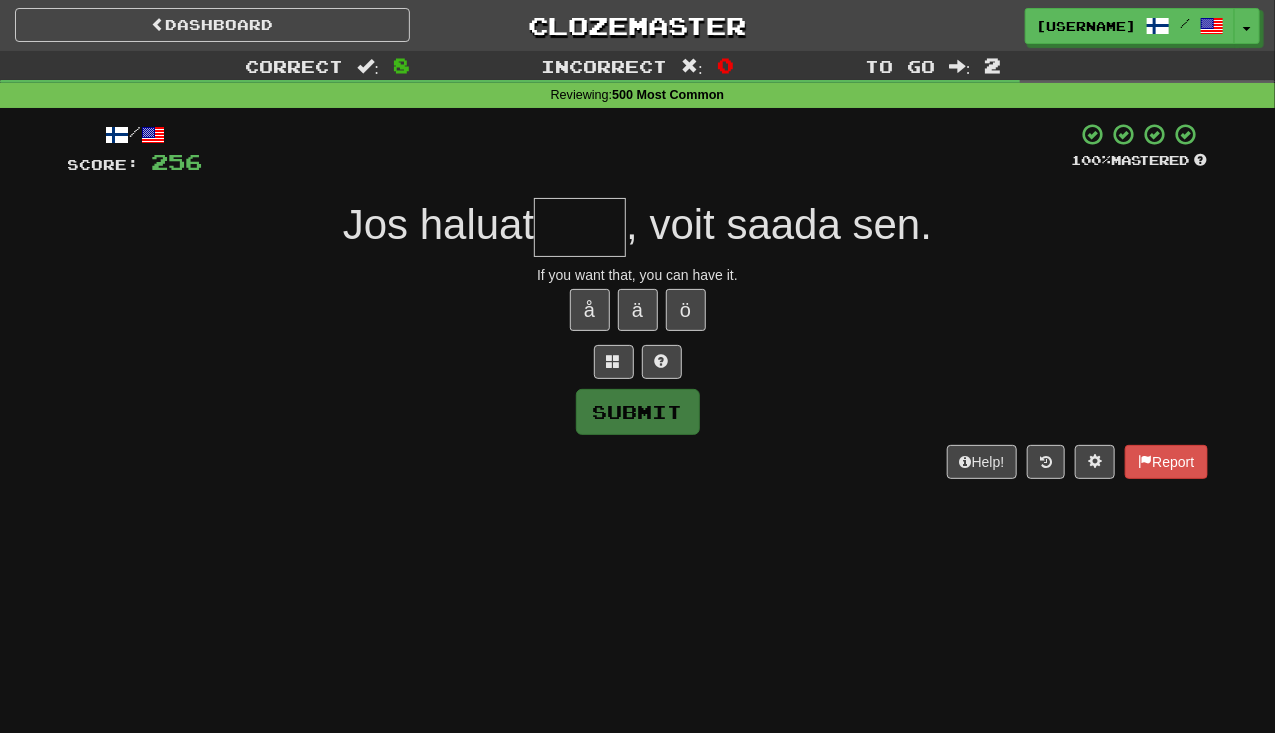 type on "*" 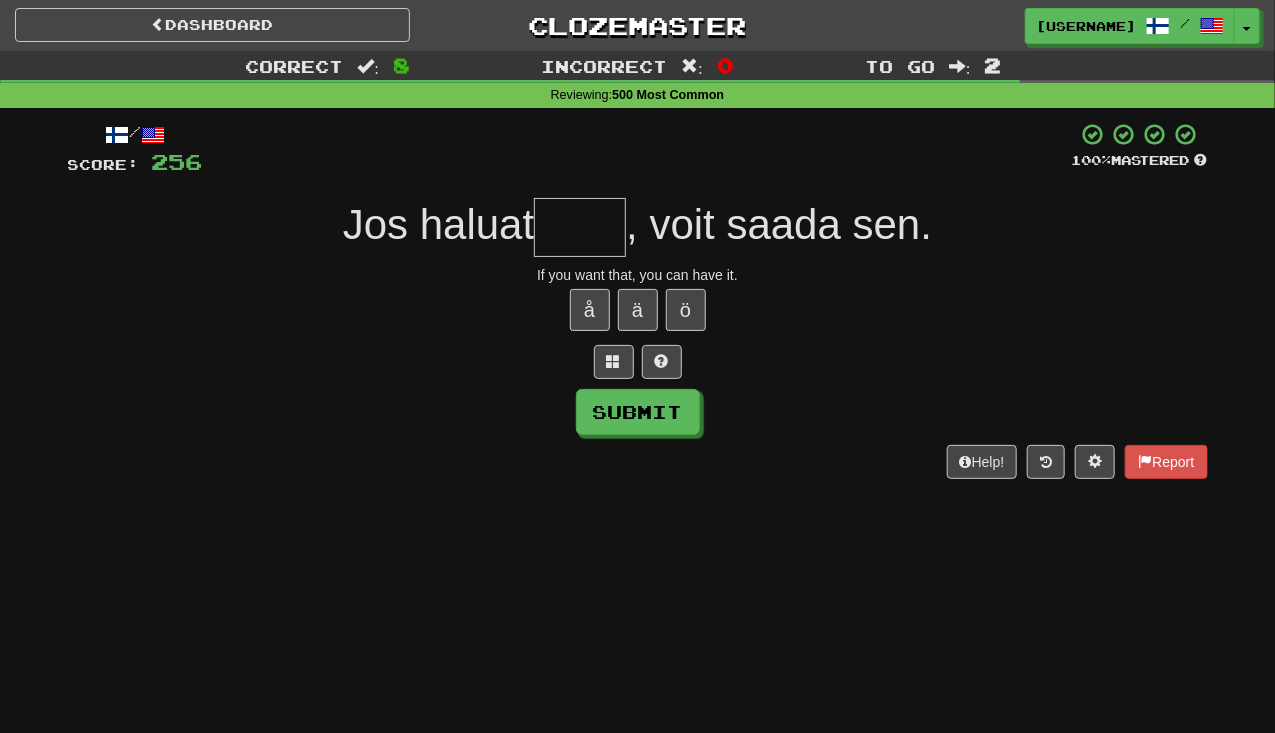 type on "*" 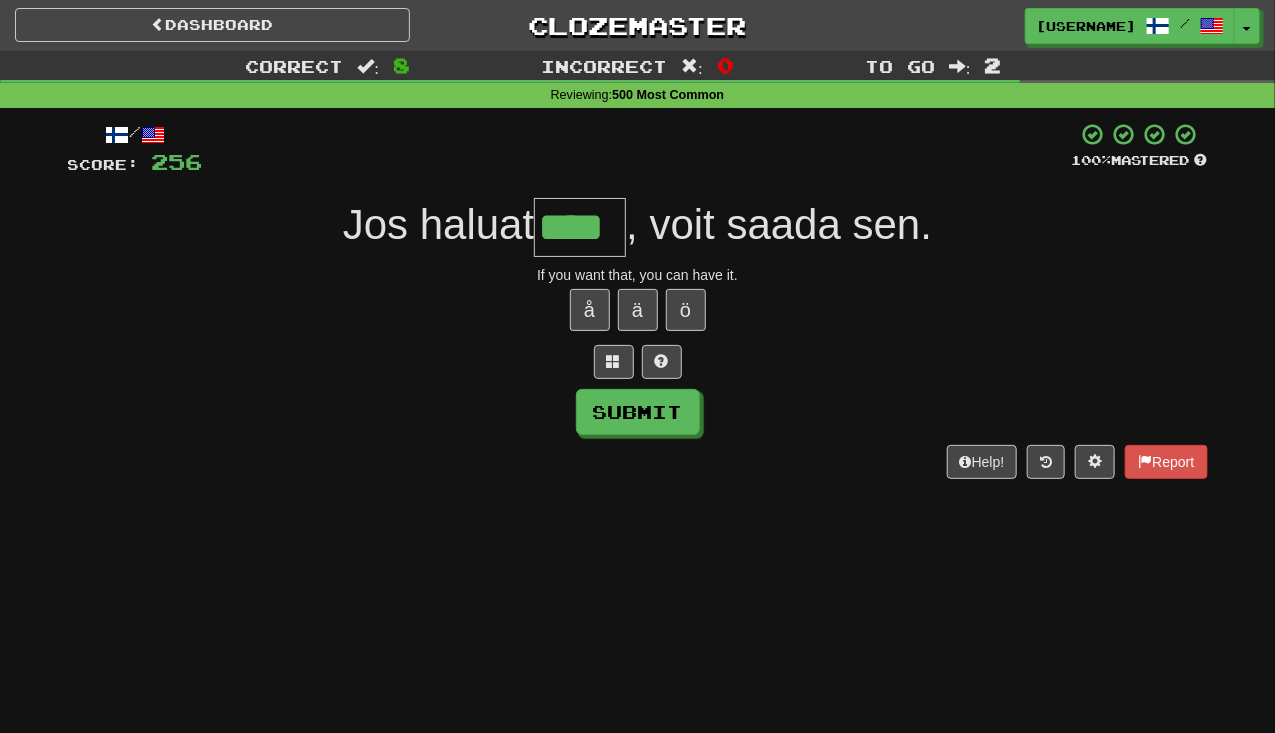 type on "****" 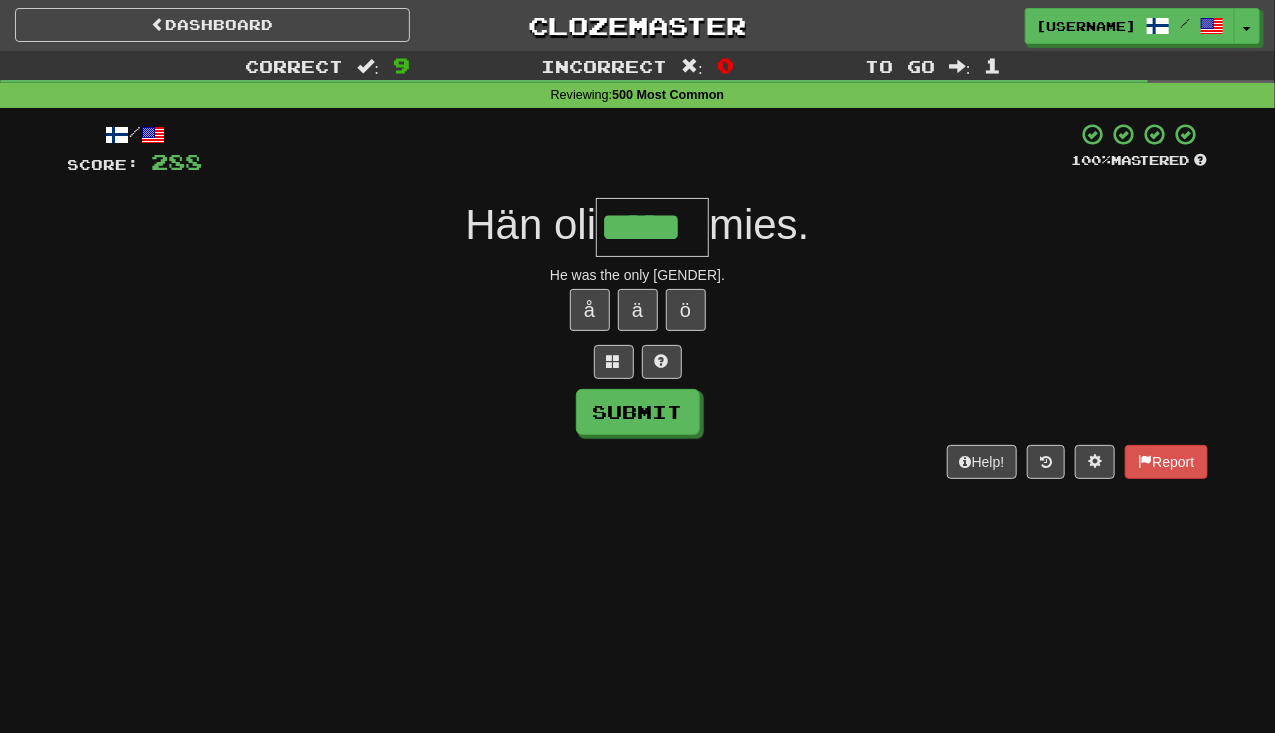 type on "*****" 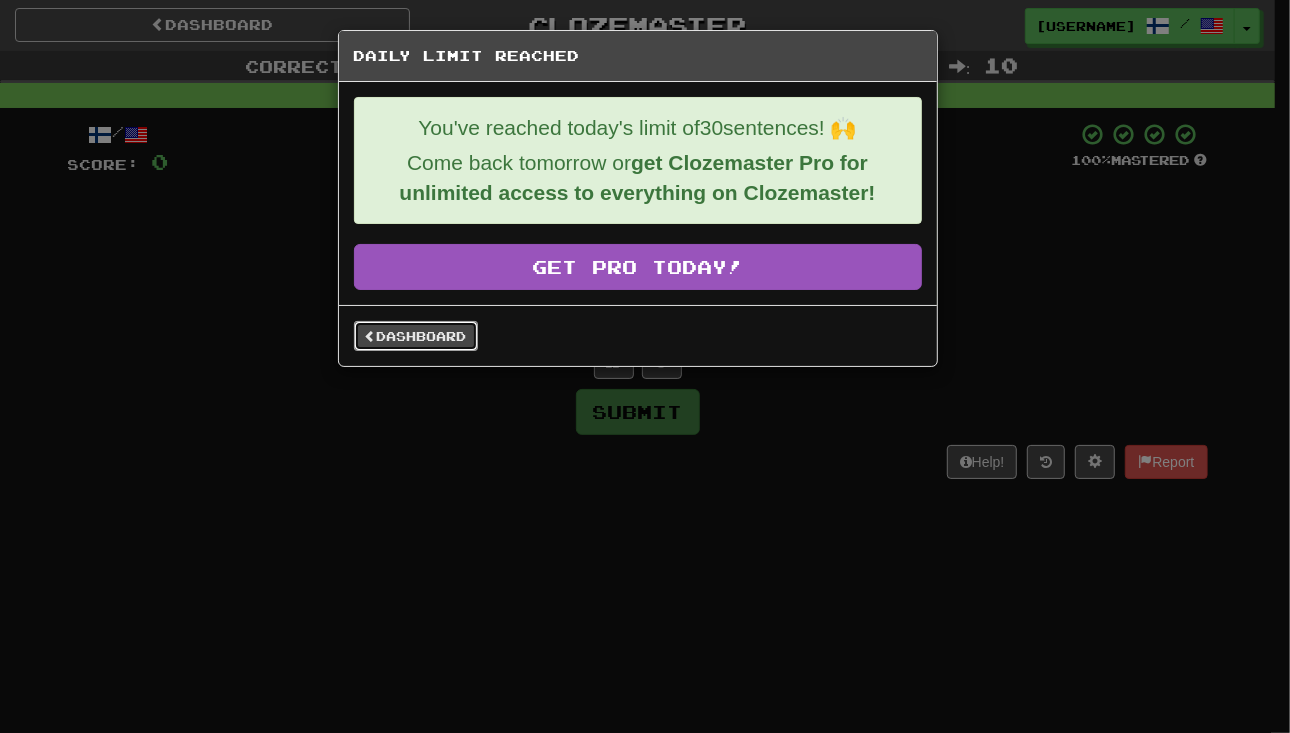 click on "Dashboard" at bounding box center [416, 336] 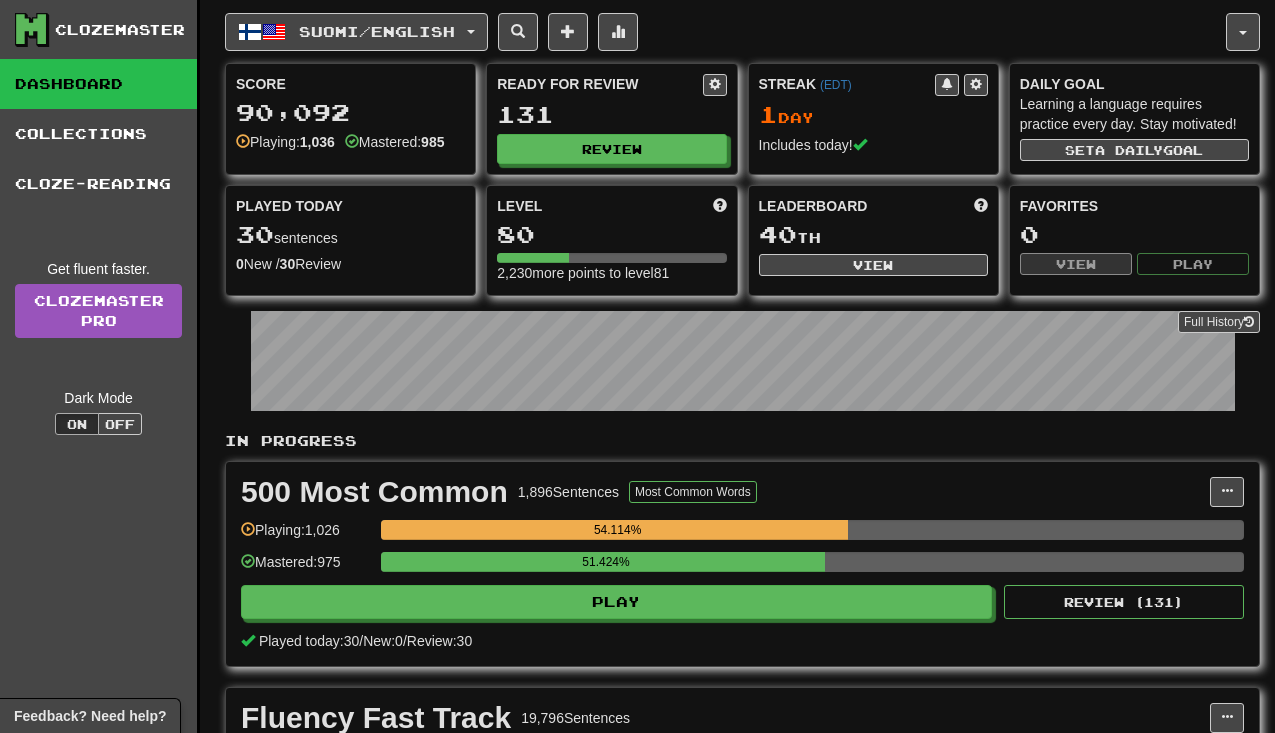 scroll, scrollTop: 0, scrollLeft: 0, axis: both 